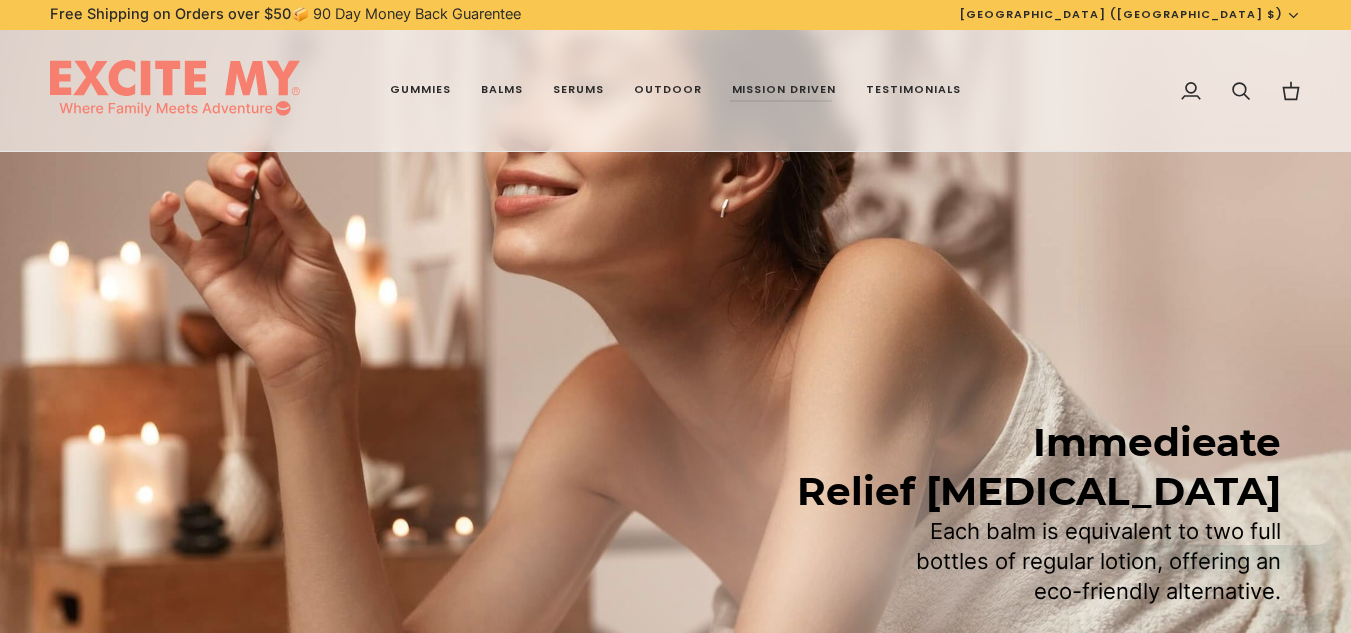scroll, scrollTop: 5572, scrollLeft: 0, axis: vertical 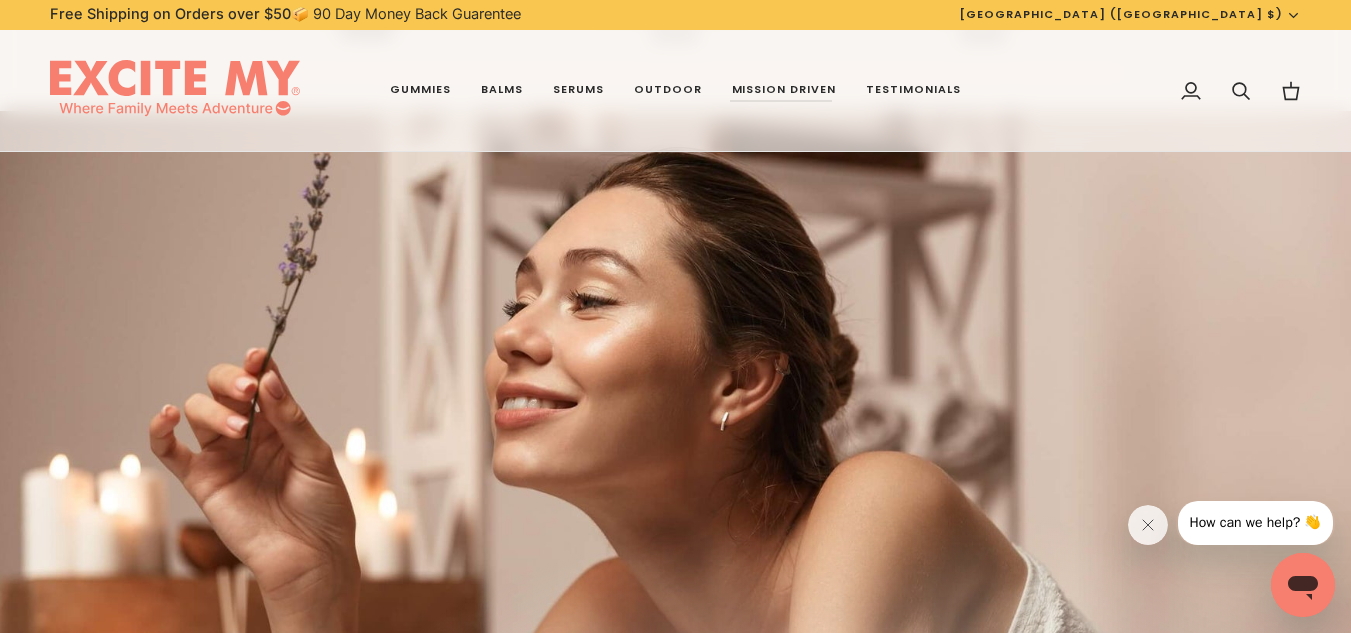 click on "Skip to content
Free Shipping on Orders over $50  📦 90 Day Money Back Guarentee
Free Shipping on Orders over $50  📦 90 Day Money Back Guarentee
Currency
[GEOGRAPHIC_DATA] (US $)
[GEOGRAPHIC_DATA] (AF $)
[GEOGRAPHIC_DATA] (AX $)
[GEOGRAPHIC_DATA] (AL $)
[GEOGRAPHIC_DATA] (DZ $)
[GEOGRAPHIC_DATA] (AD $)
[PERSON_NAME] (TD $)" at bounding box center (675, -1345) 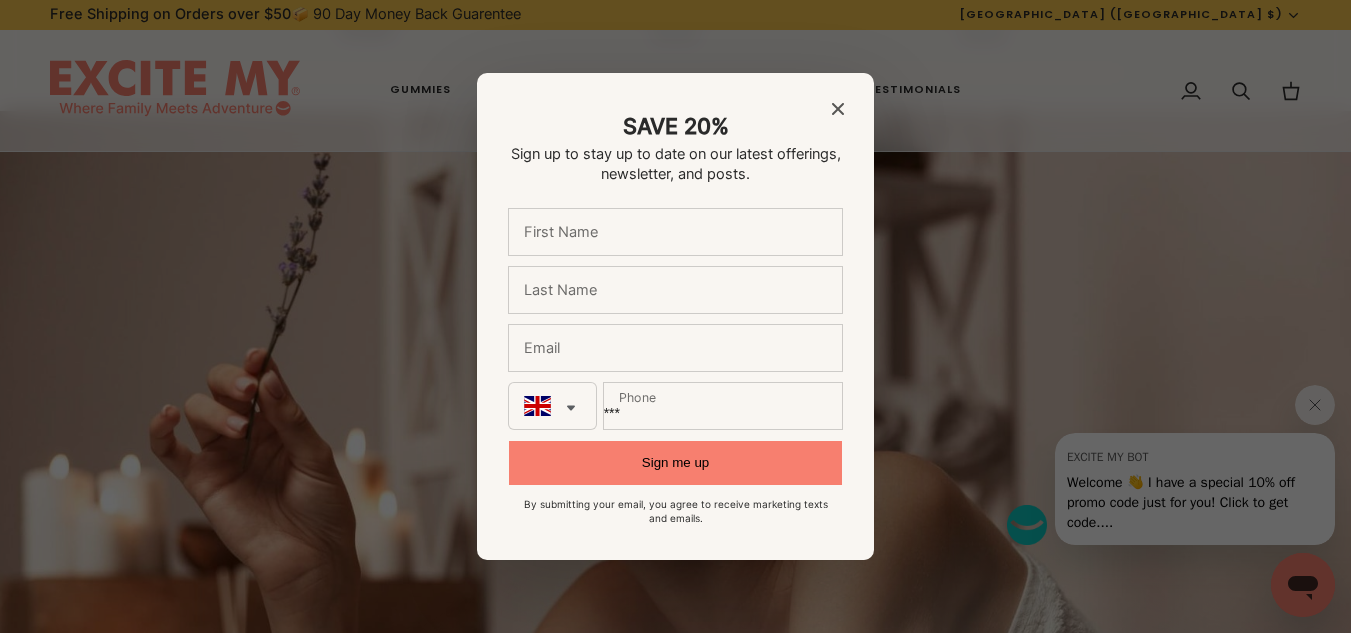 scroll, scrollTop: 0, scrollLeft: 0, axis: both 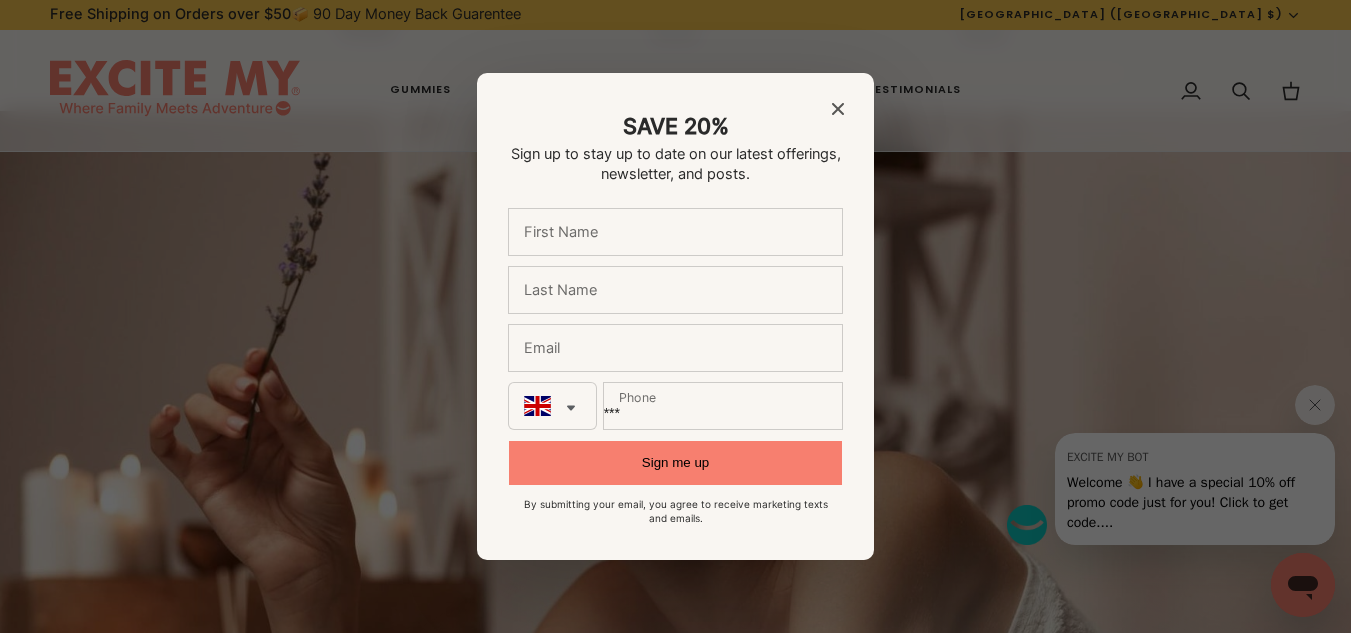 click 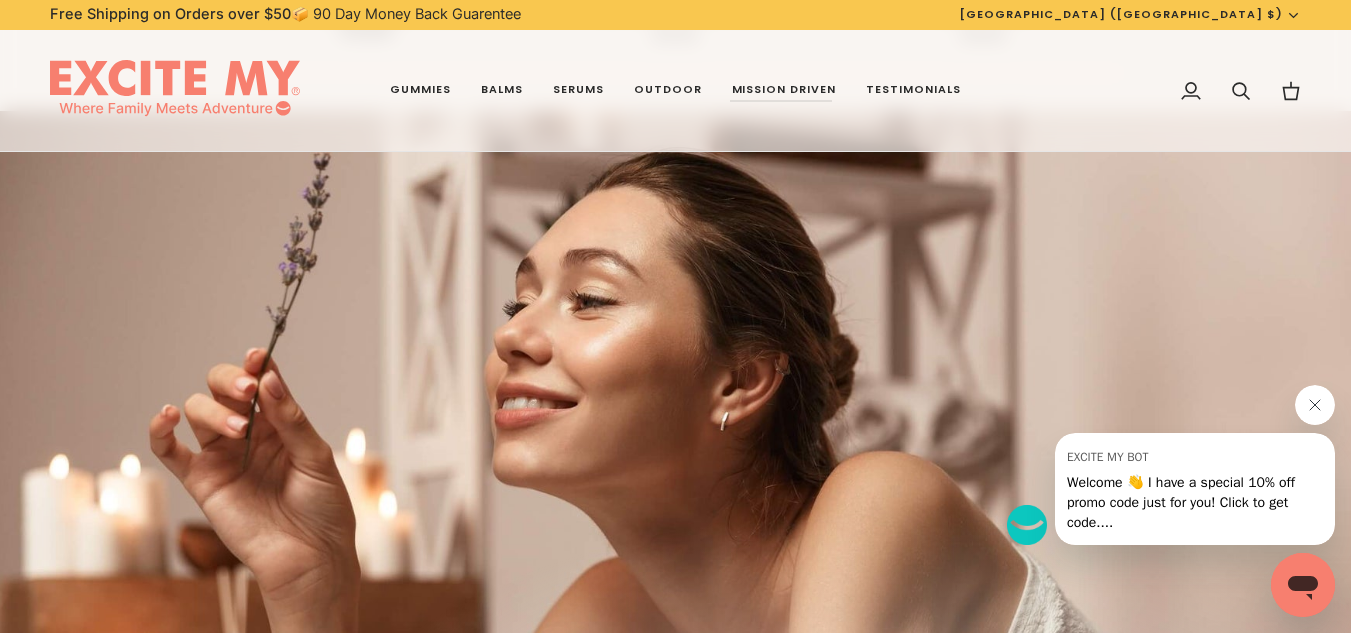 click 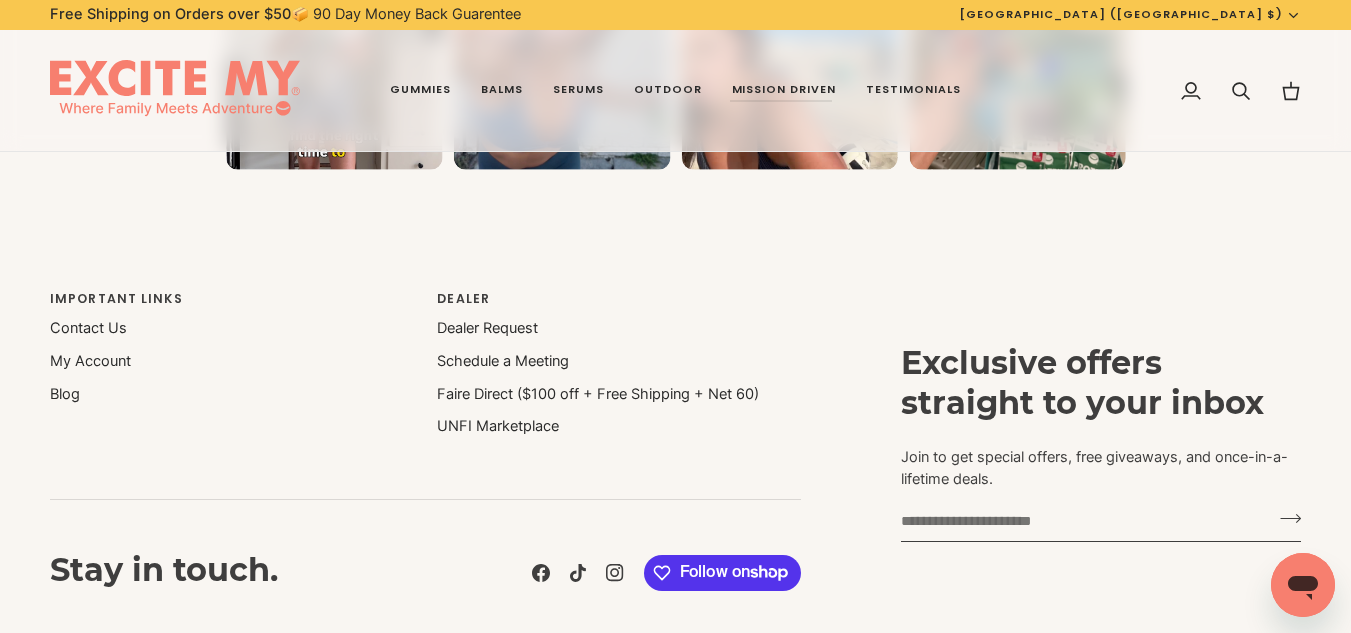 scroll, scrollTop: 7360, scrollLeft: 0, axis: vertical 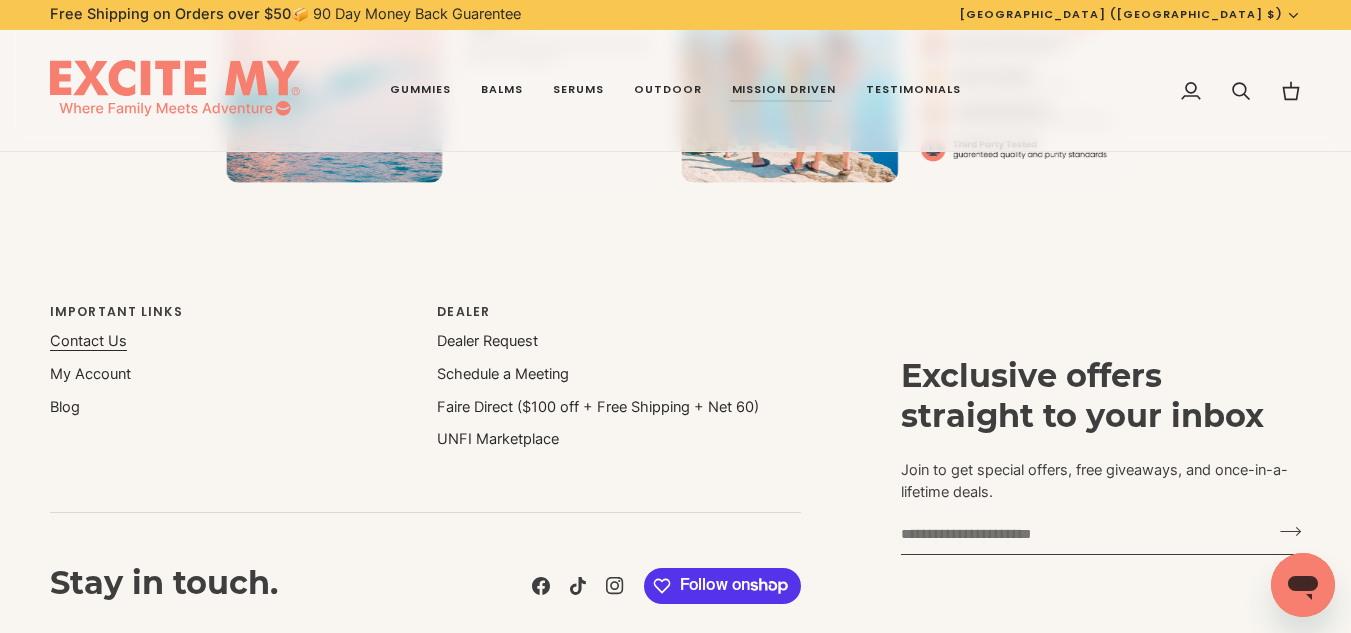 click on "Contact Us" at bounding box center [88, 341] 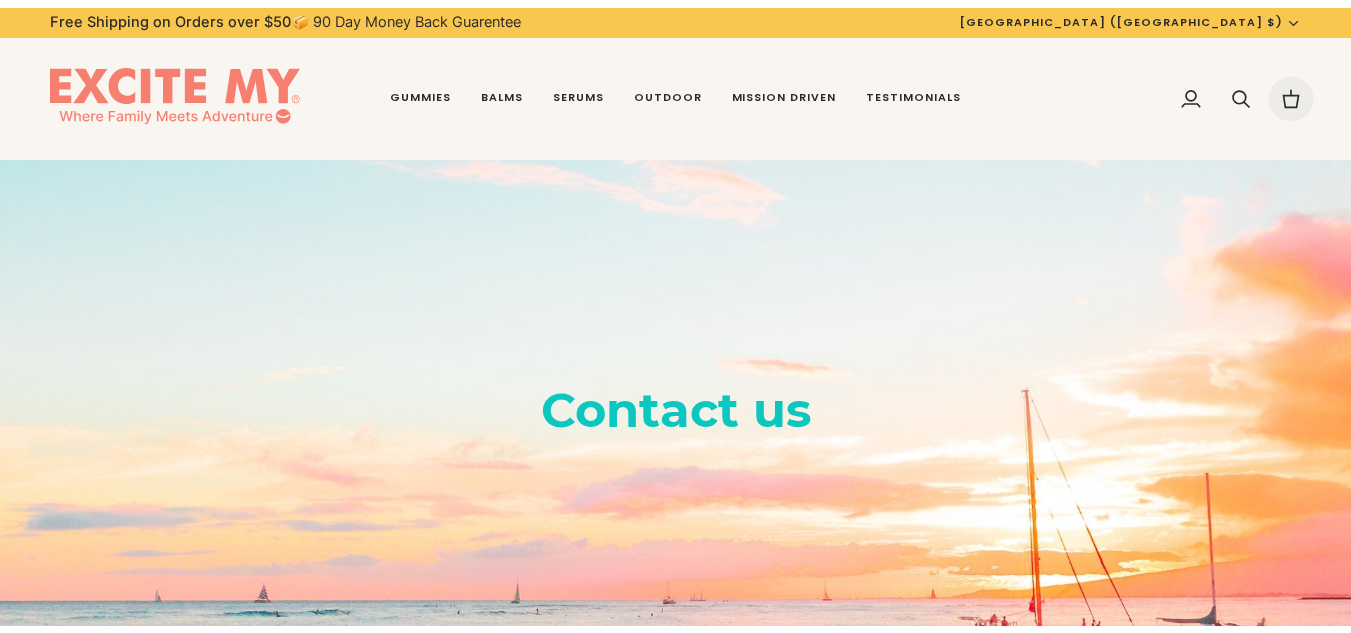 scroll, scrollTop: 0, scrollLeft: 0, axis: both 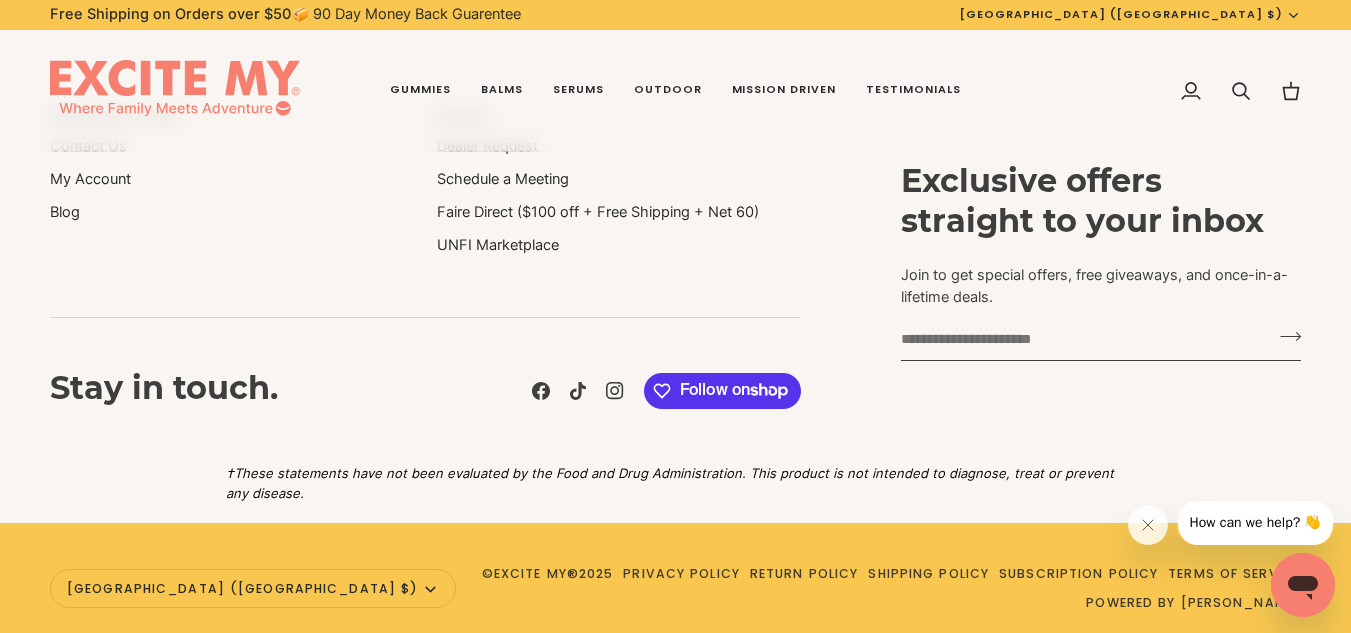 click 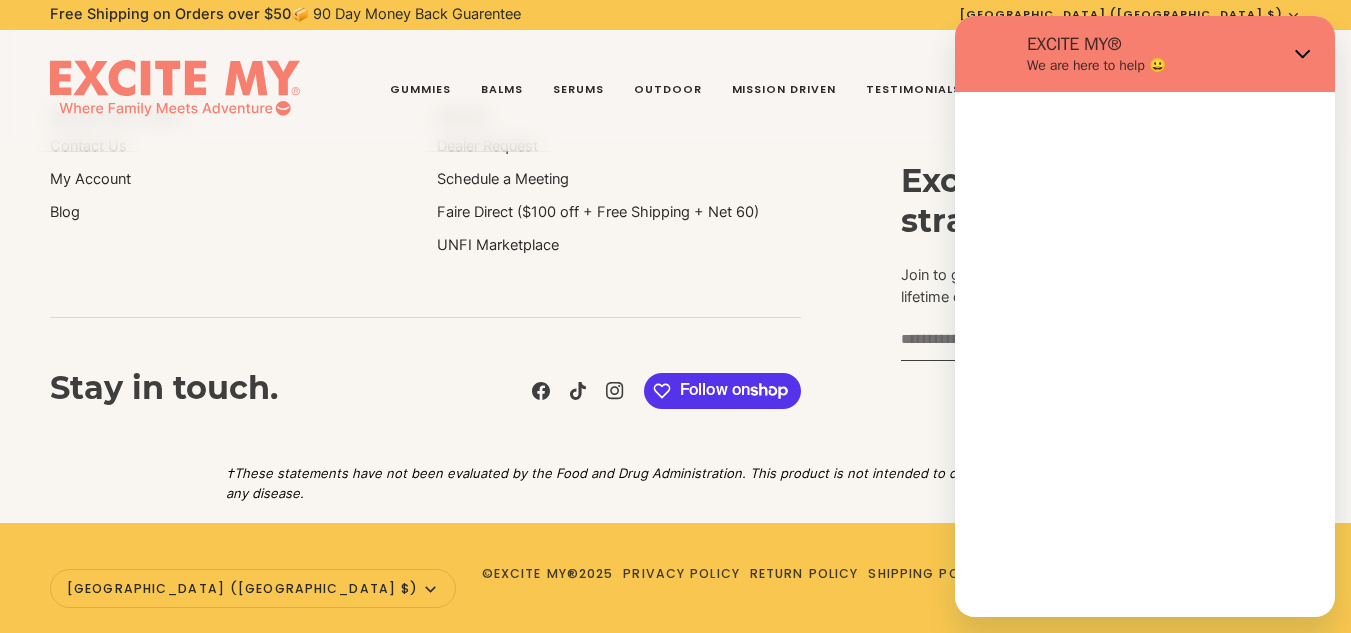 scroll, scrollTop: 0, scrollLeft: 0, axis: both 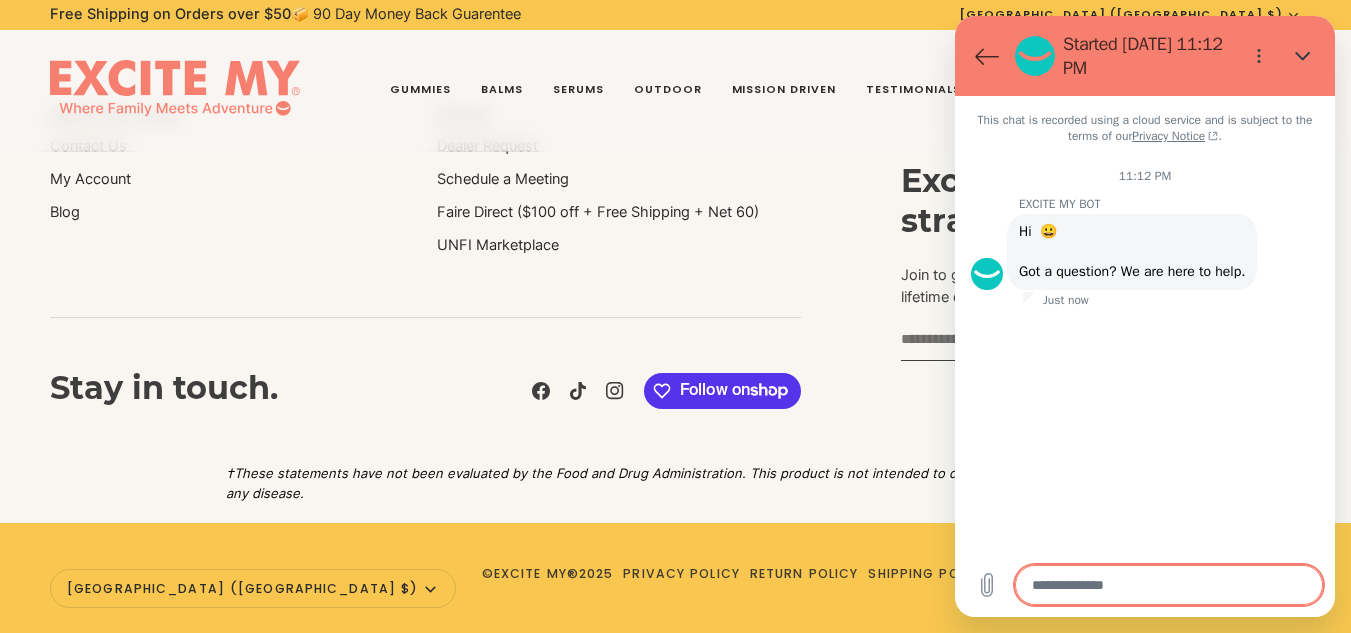 type on "*" 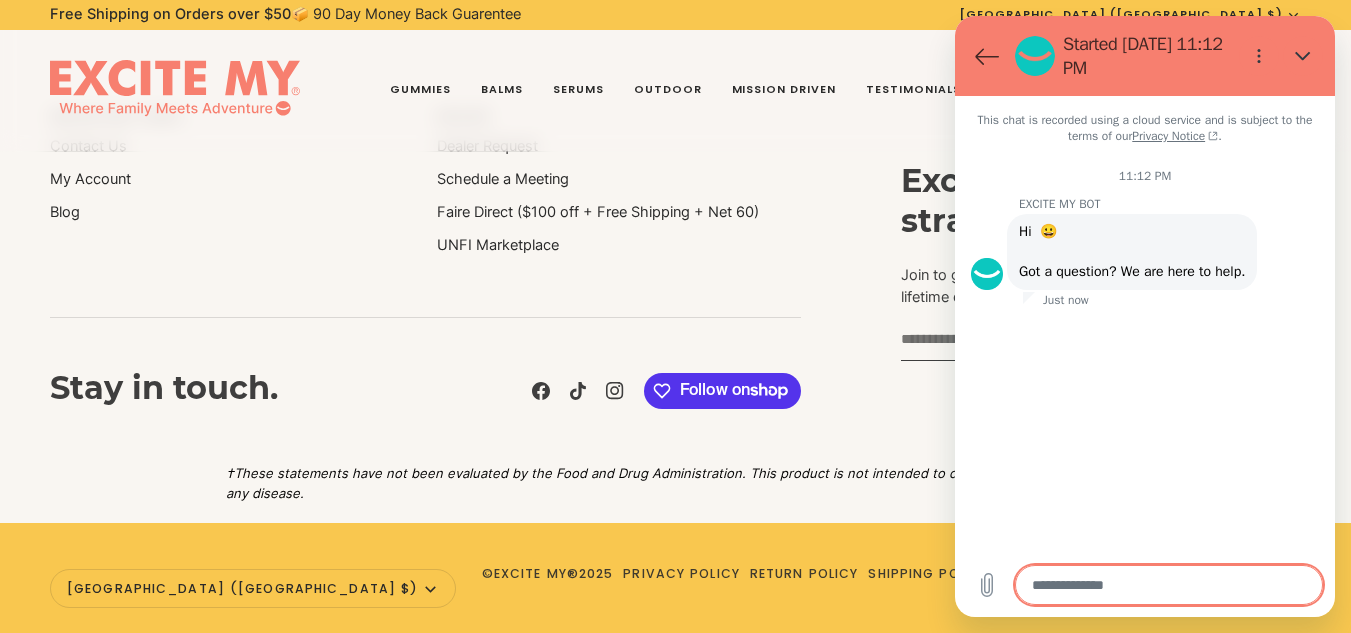 type on "**********" 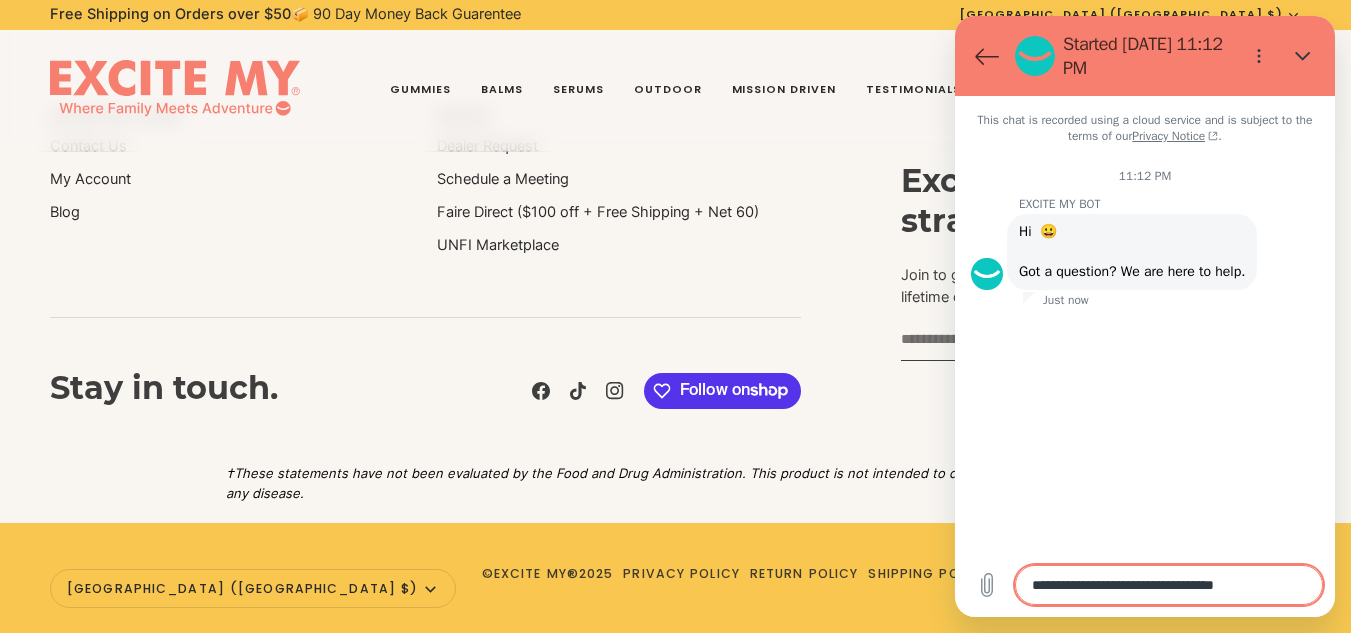type on "*" 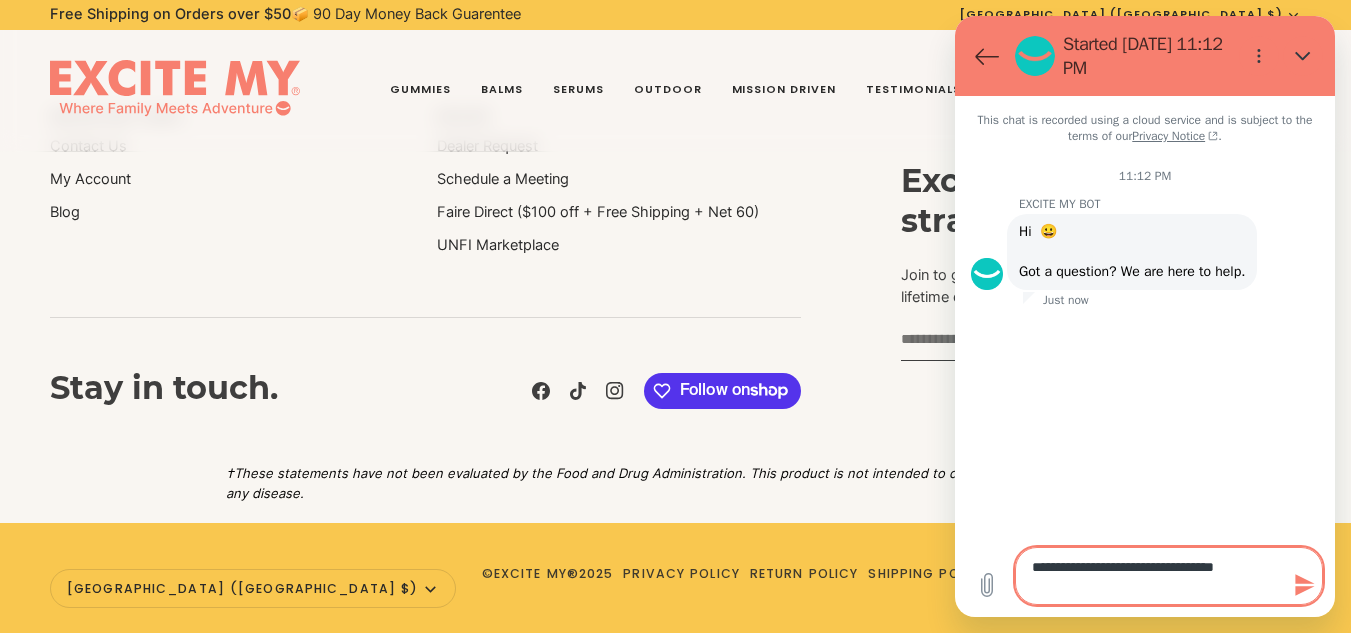 click on "**********" at bounding box center (1169, 576) 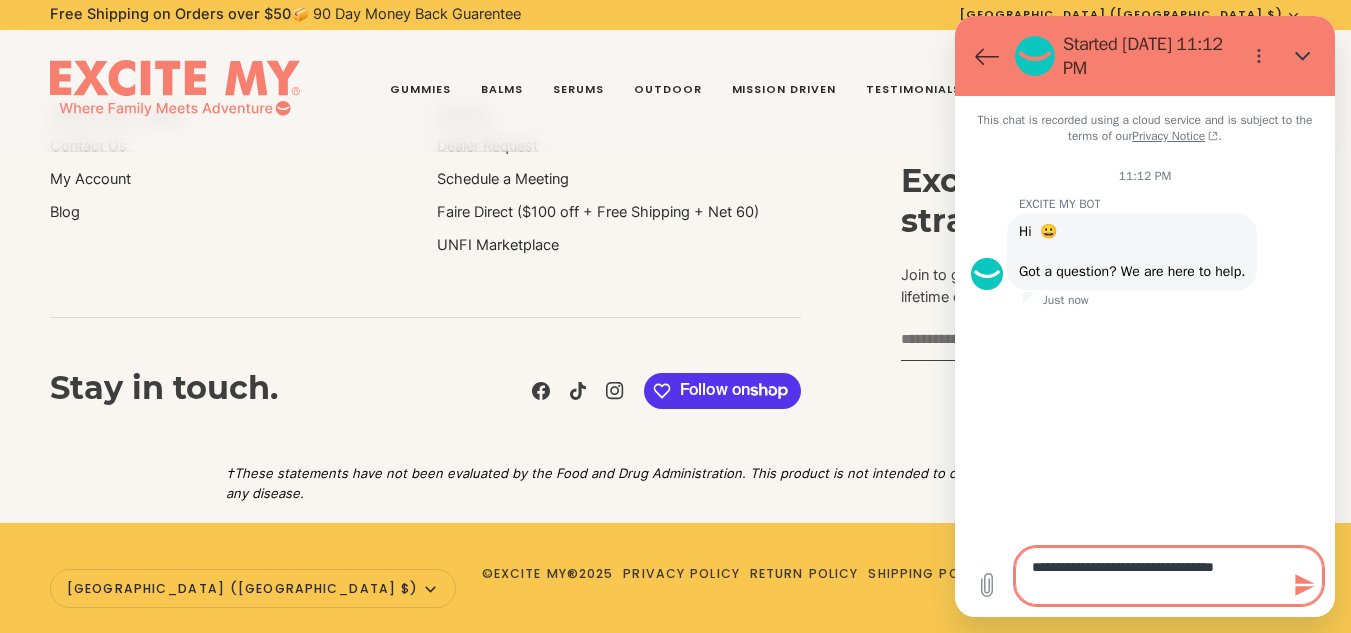 type on "*" 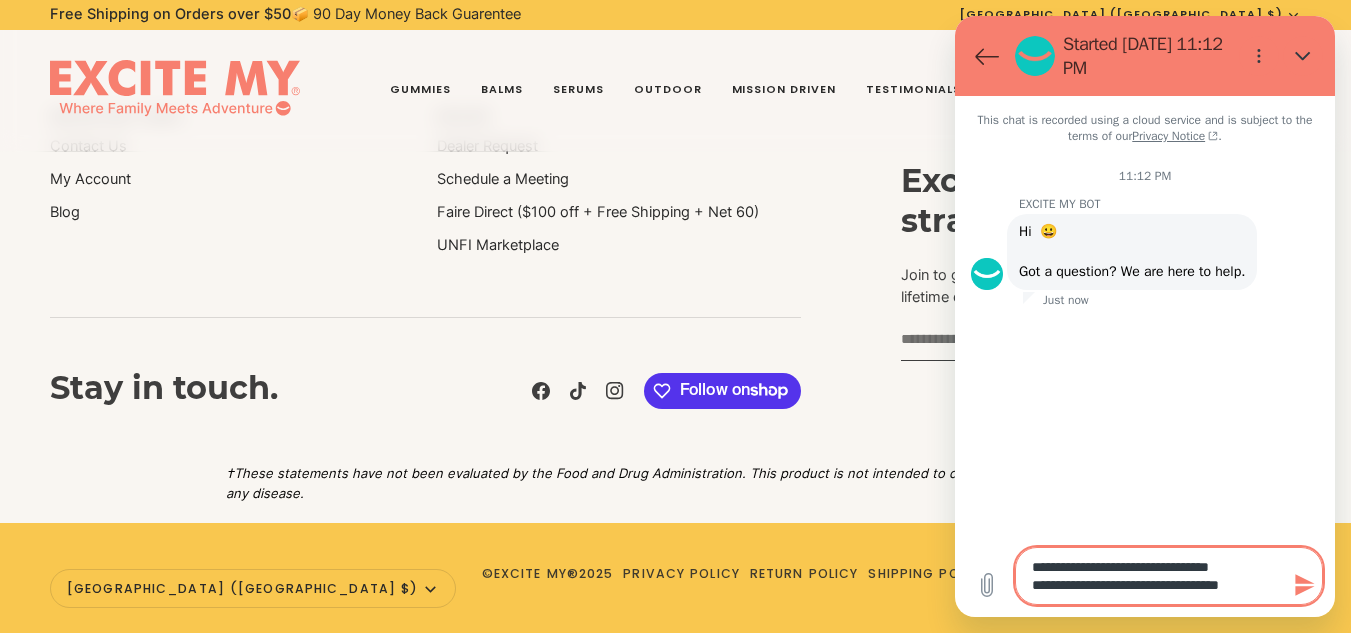 type on "**********" 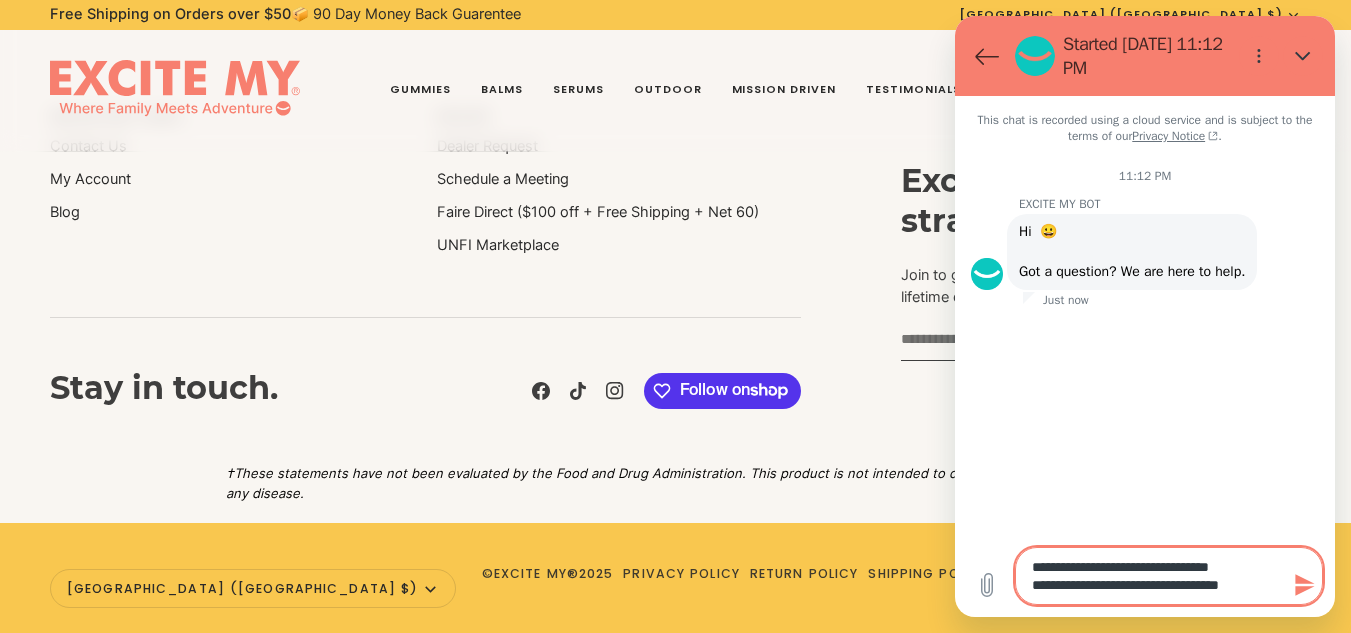 type on "*" 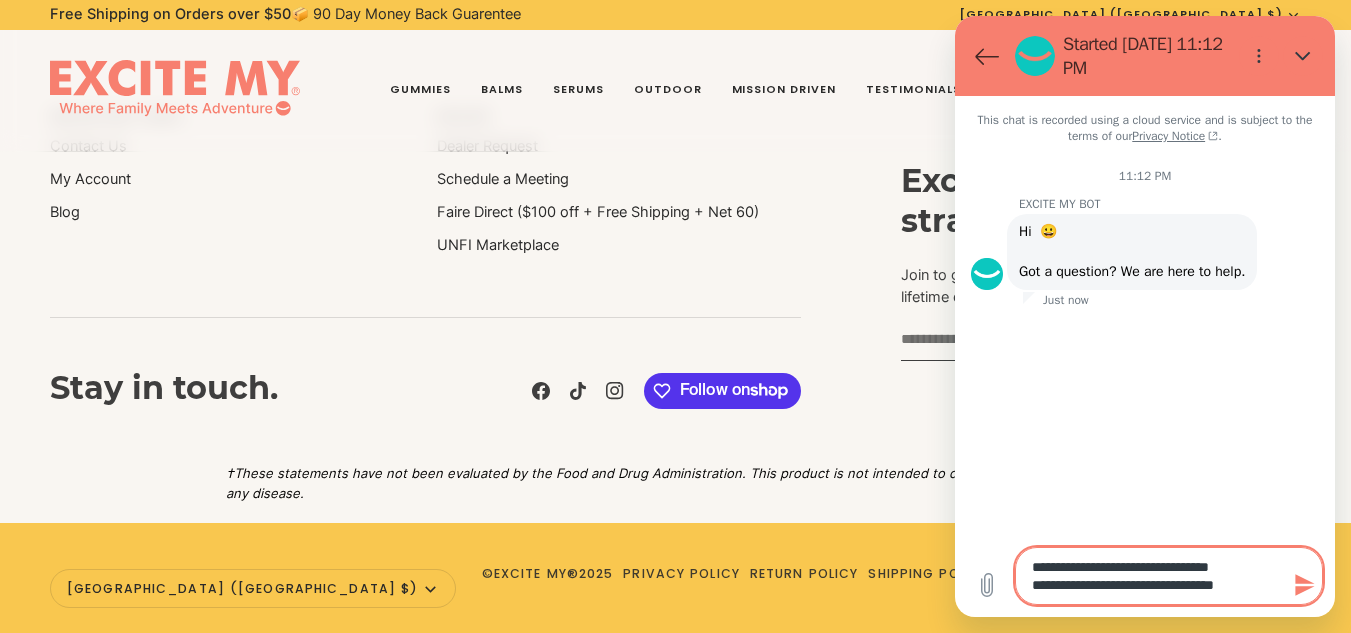 type on "**********" 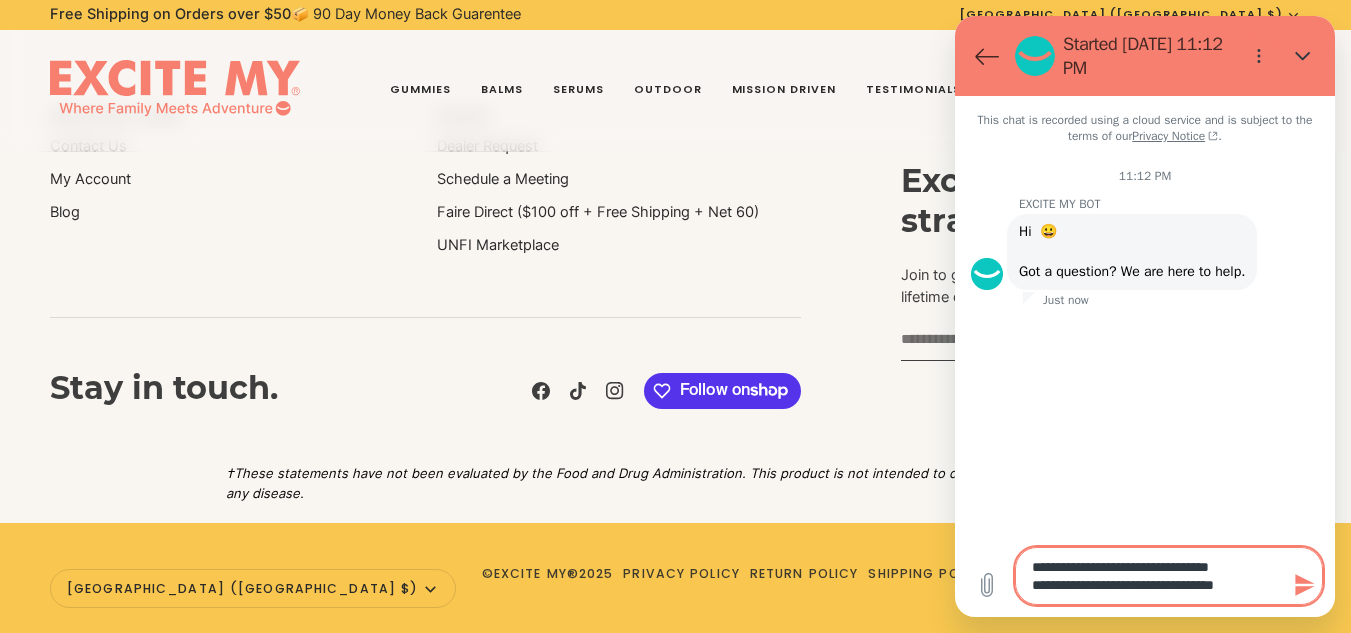 type on "*" 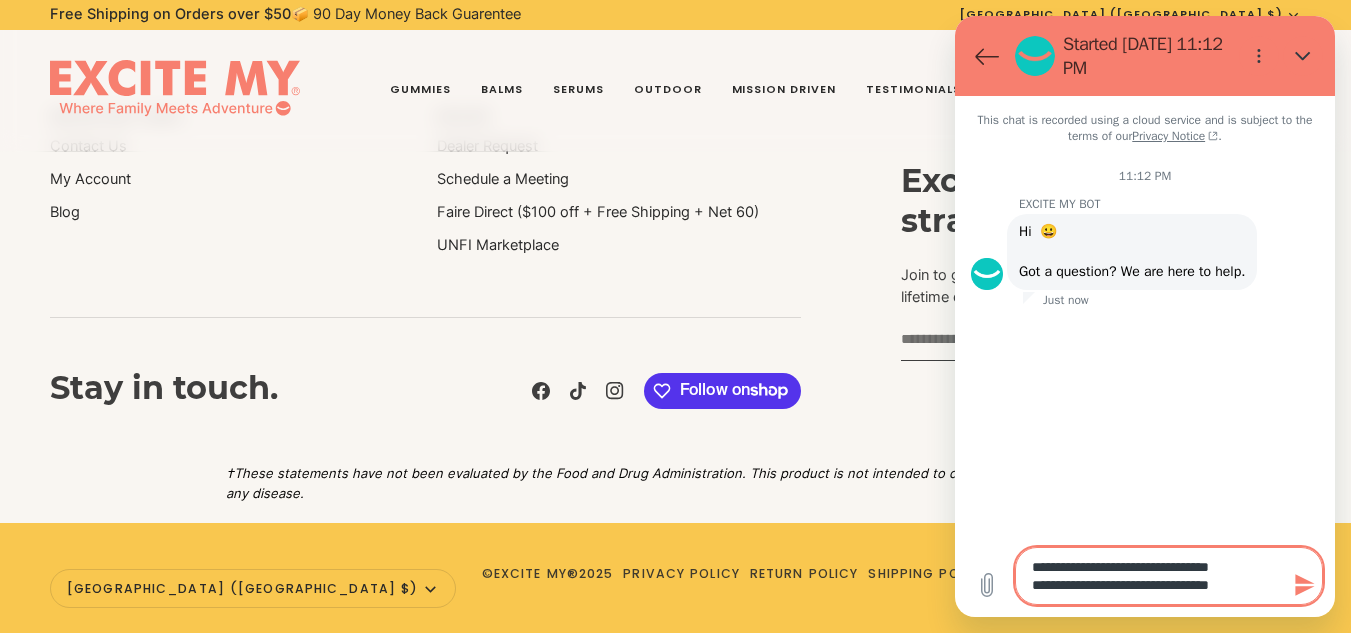 type on "**********" 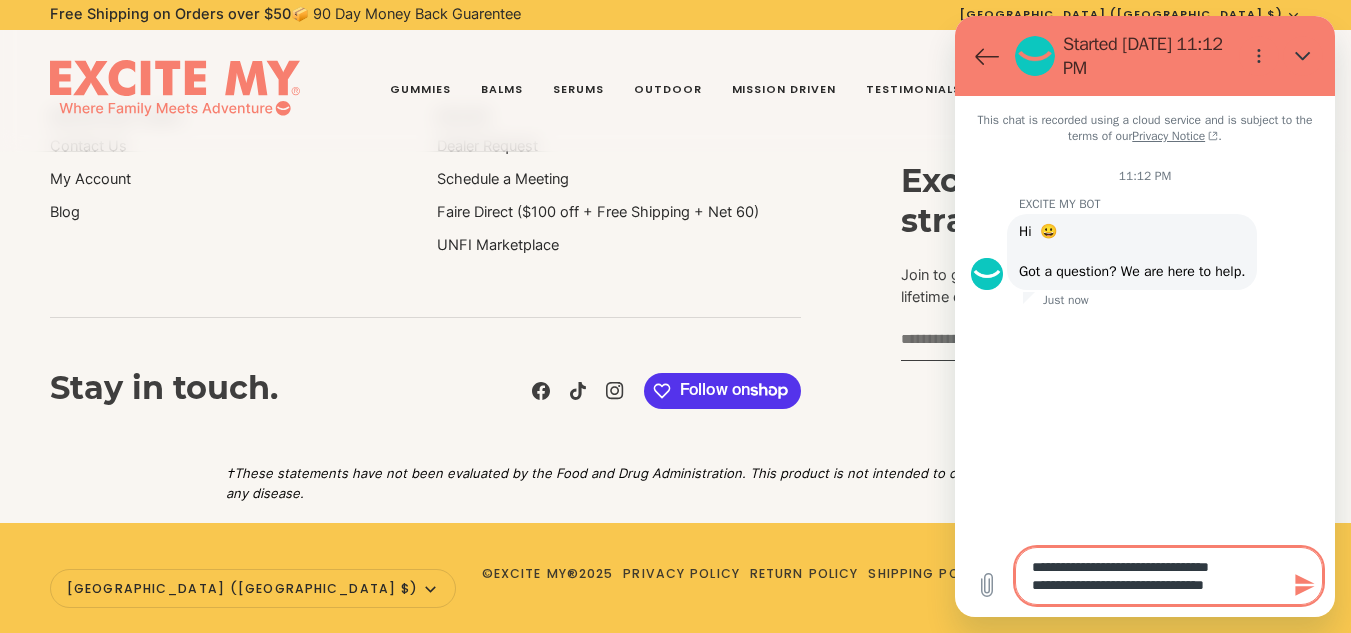 type on "**********" 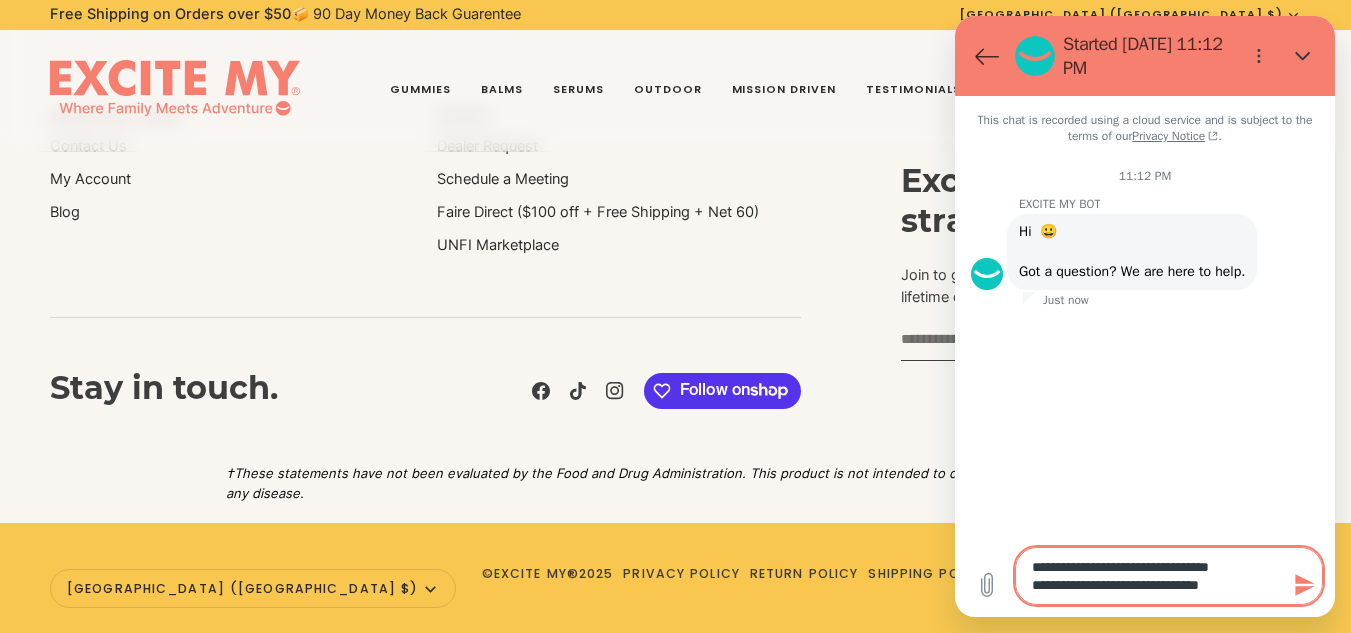 type on "**********" 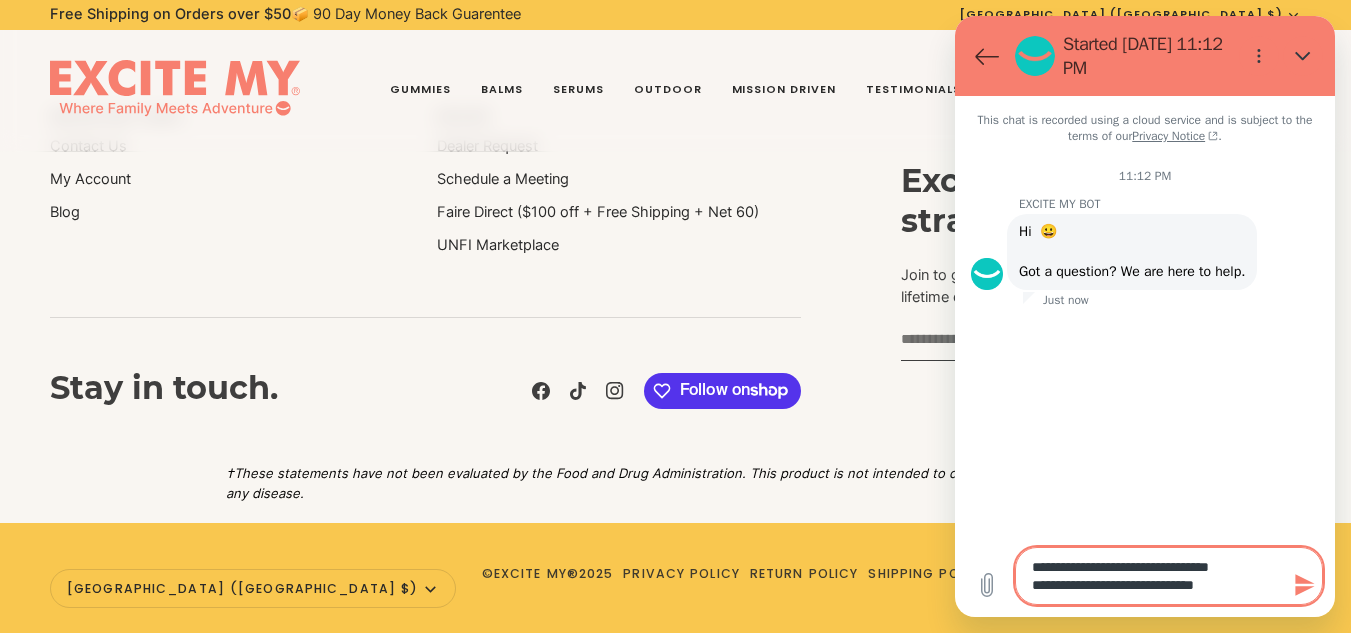 type on "**********" 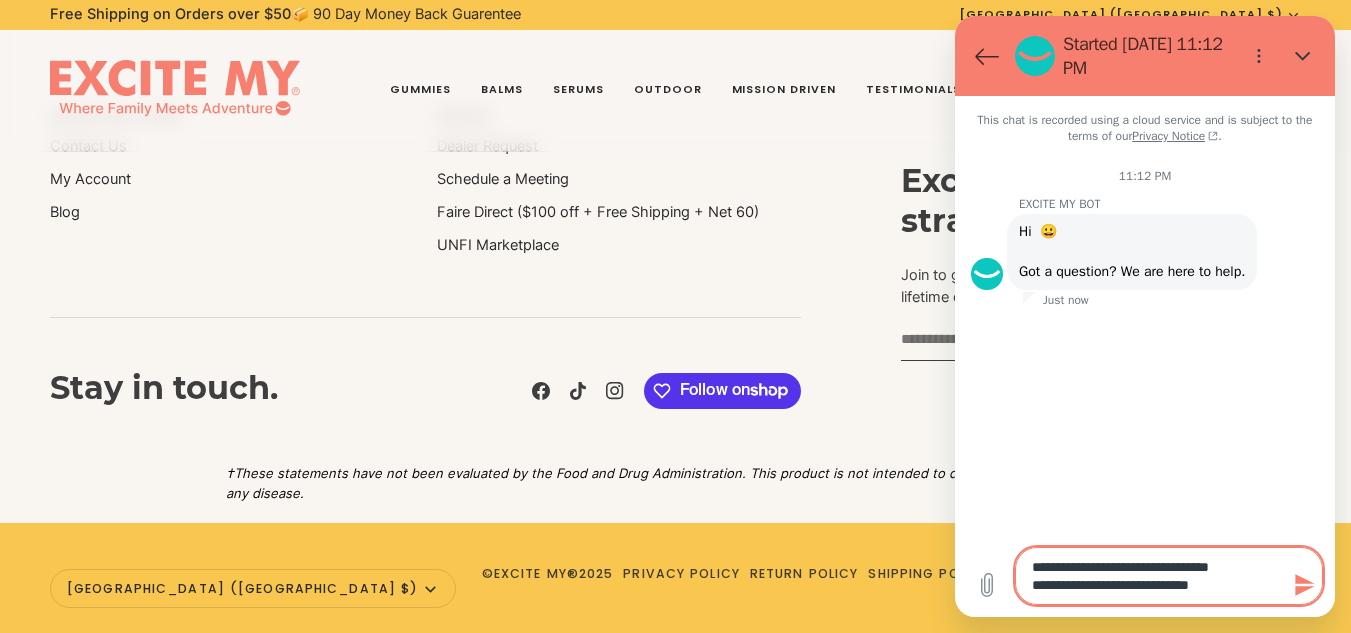 type on "**********" 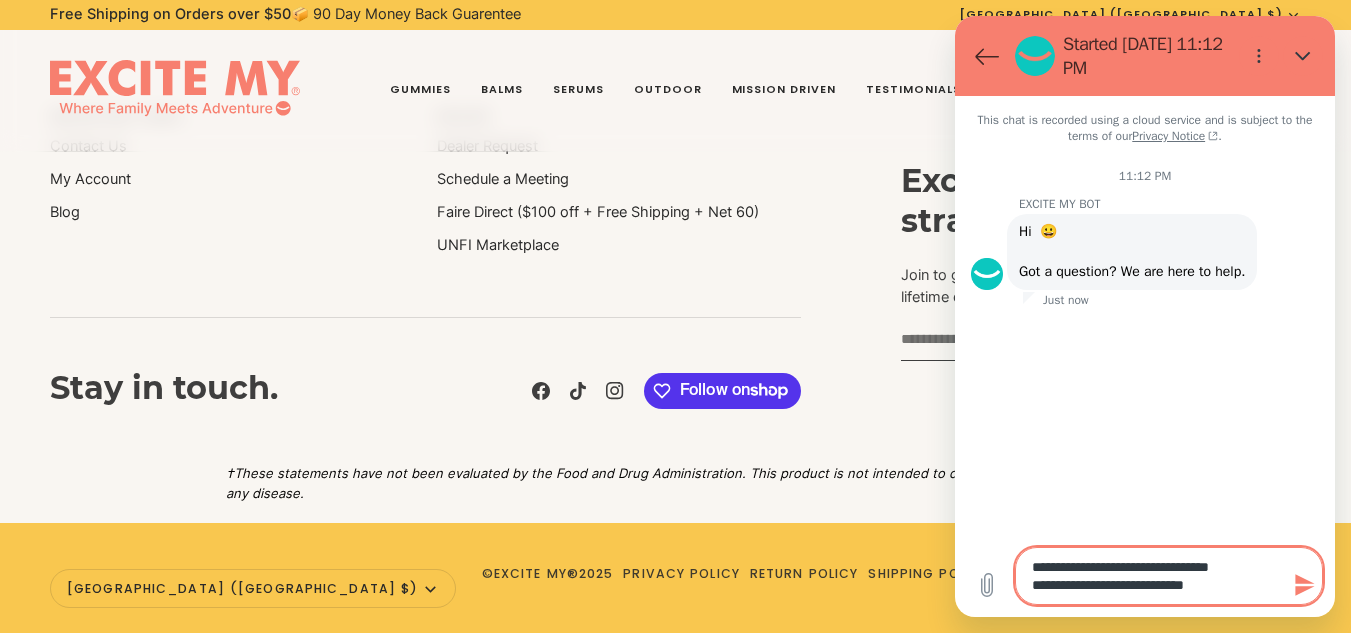 type on "*" 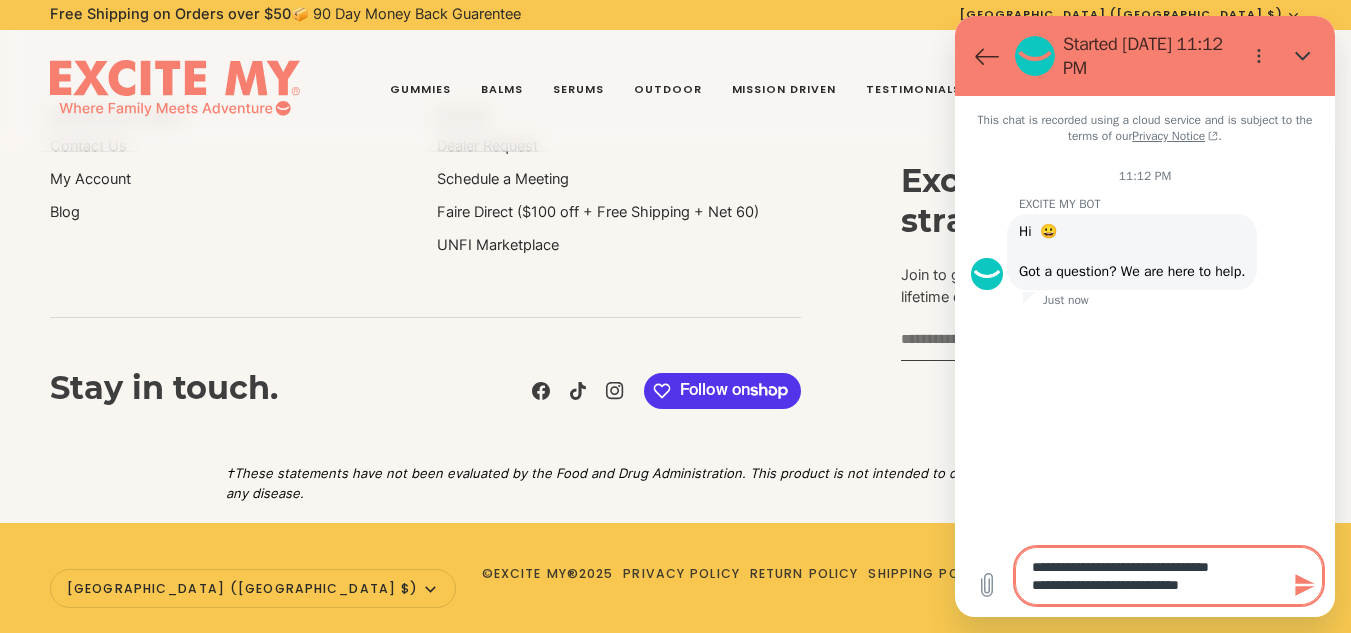 type on "**********" 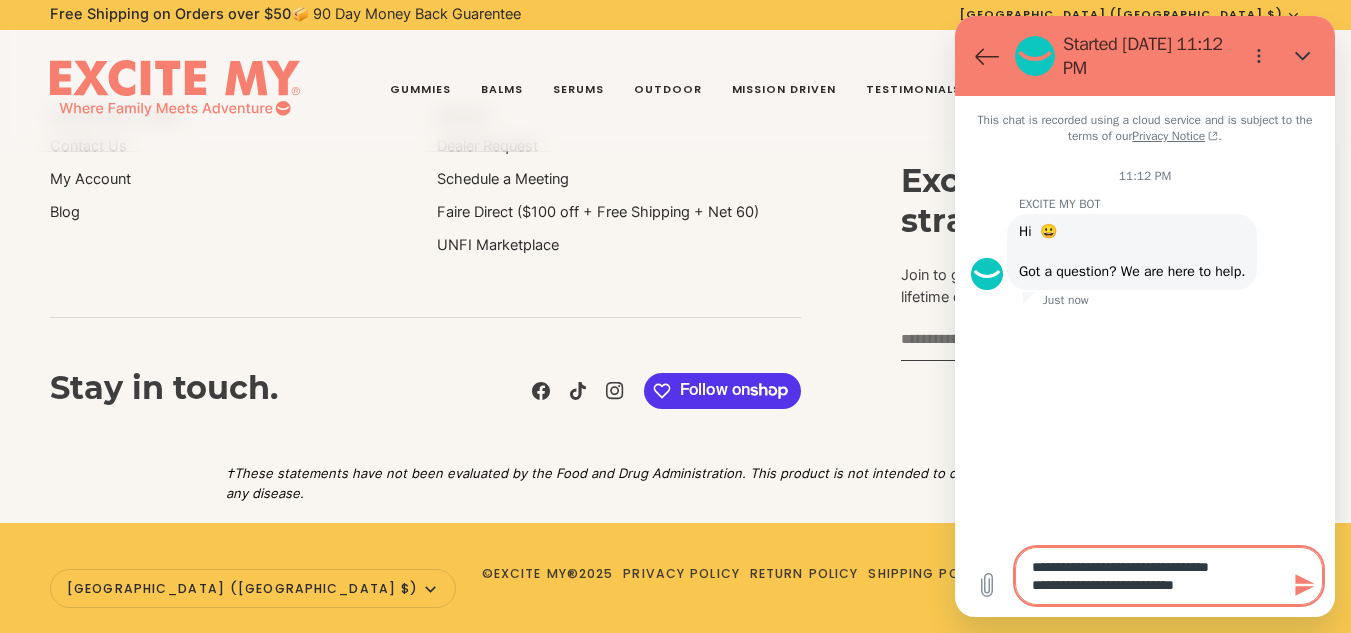 type on "**********" 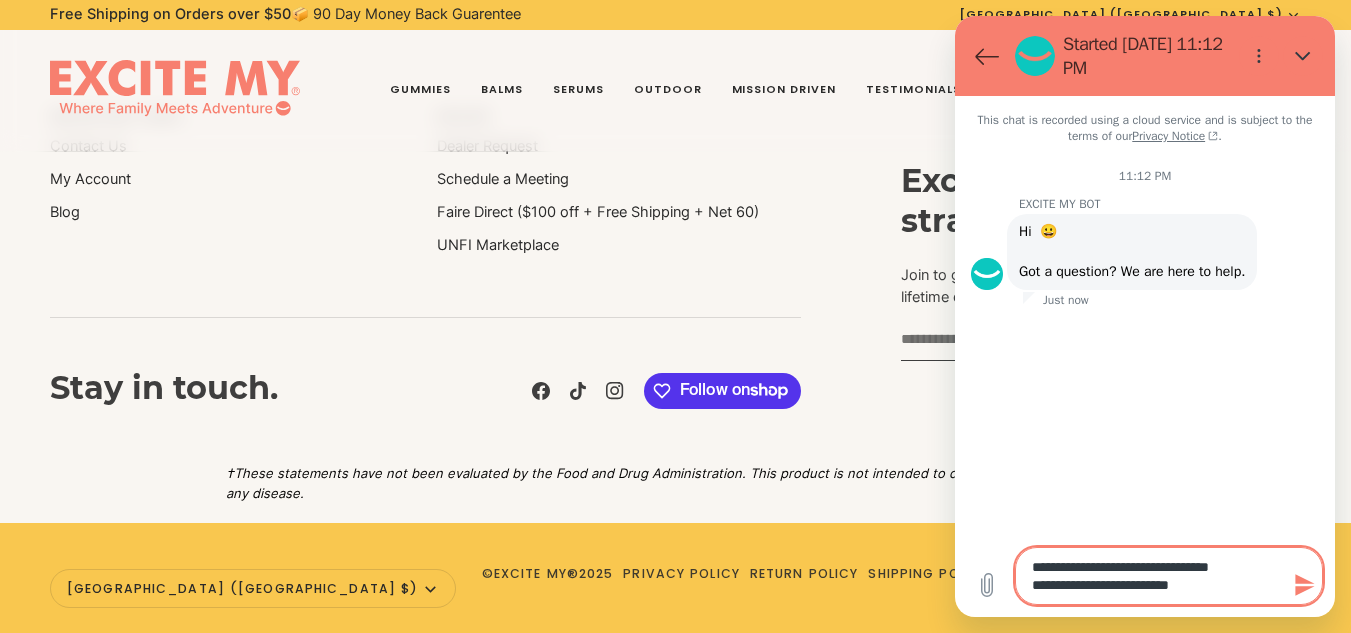 type on "*" 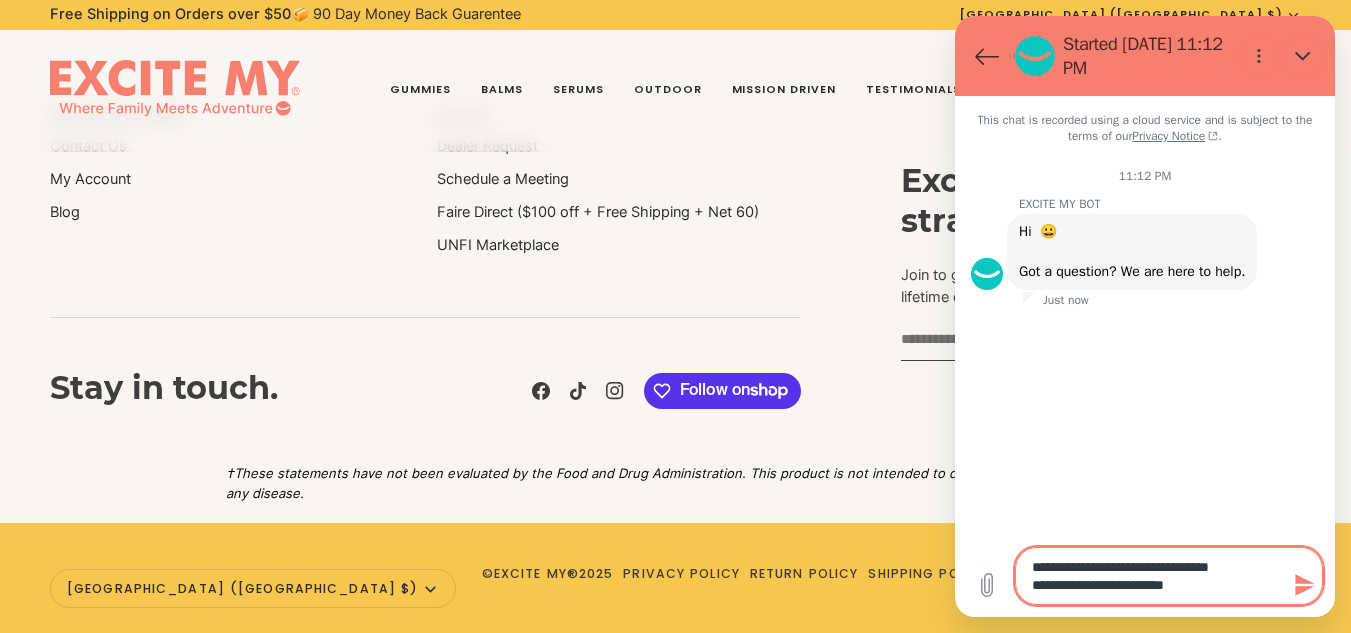 type on "**********" 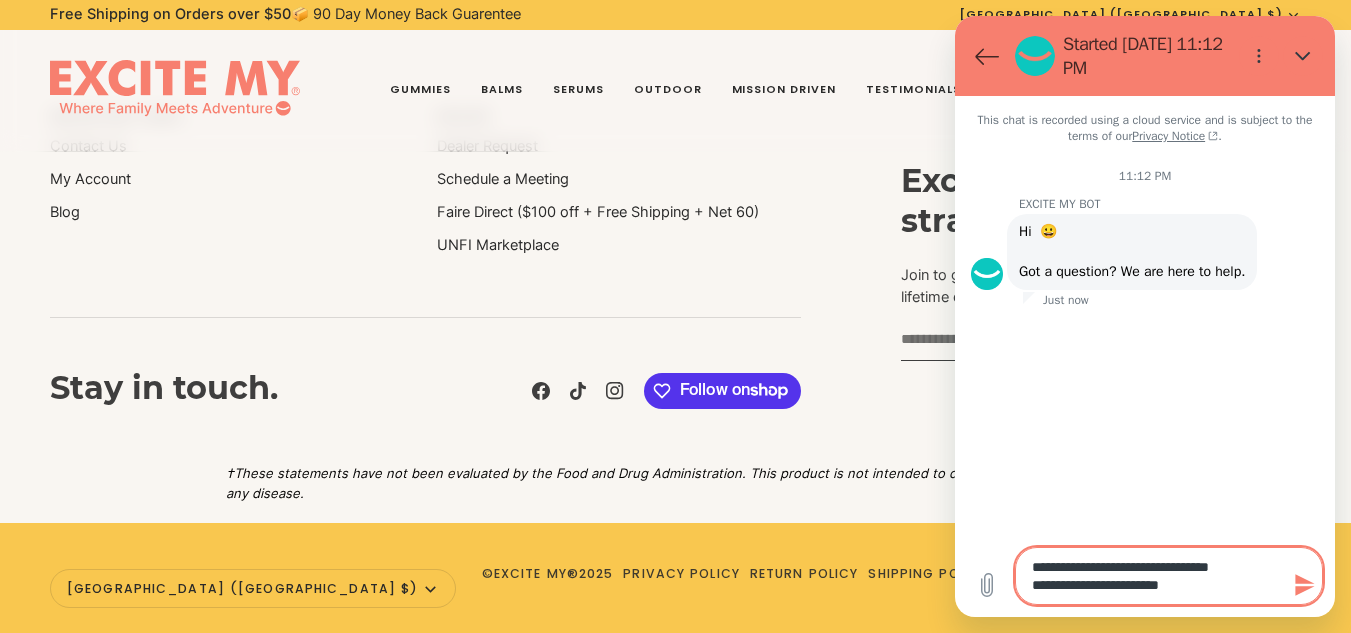 type on "*" 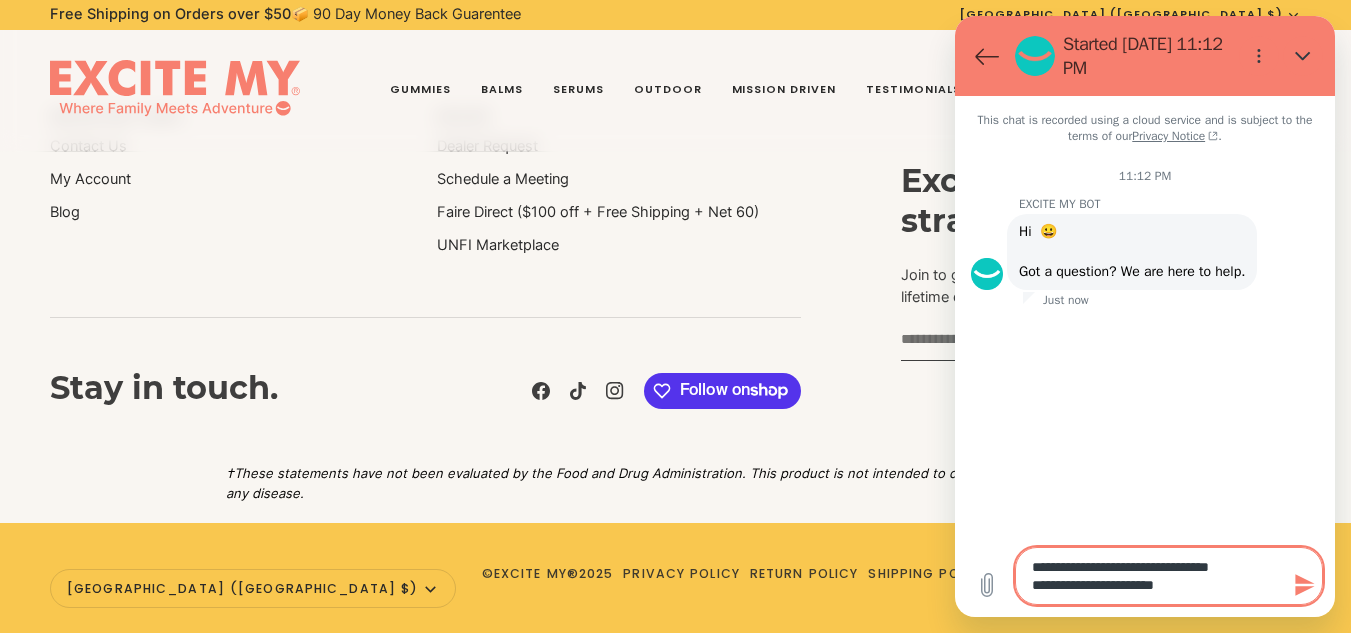 type on "*" 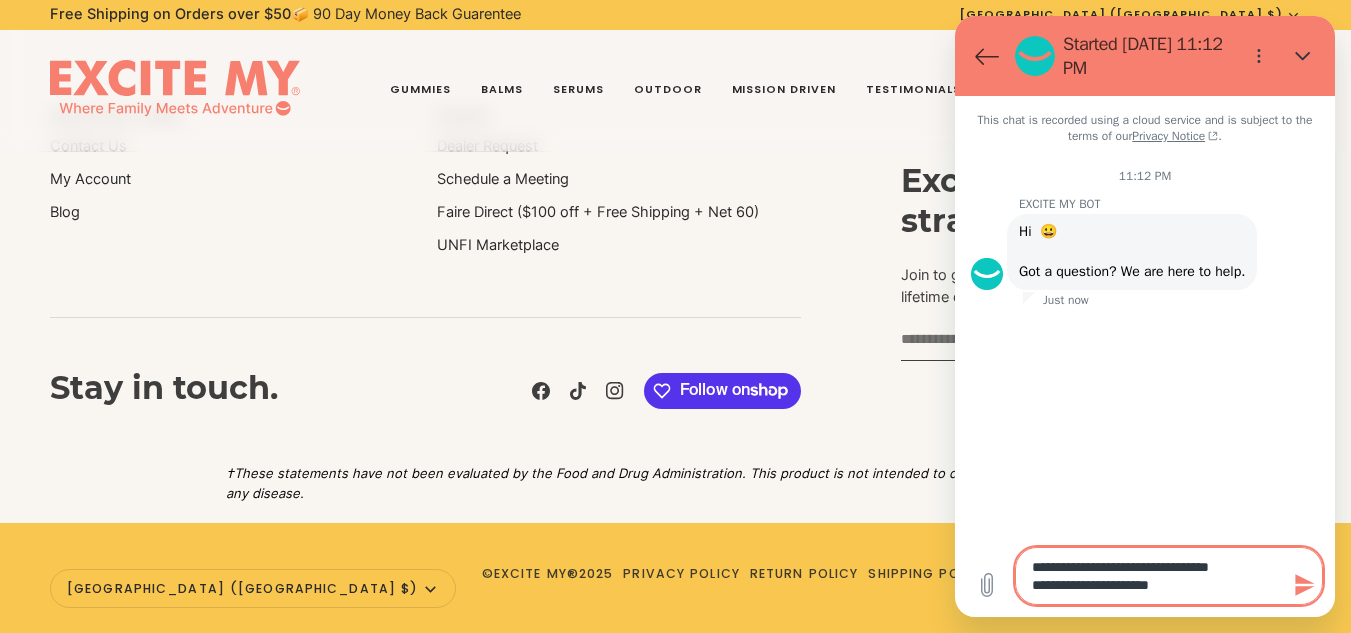type on "**********" 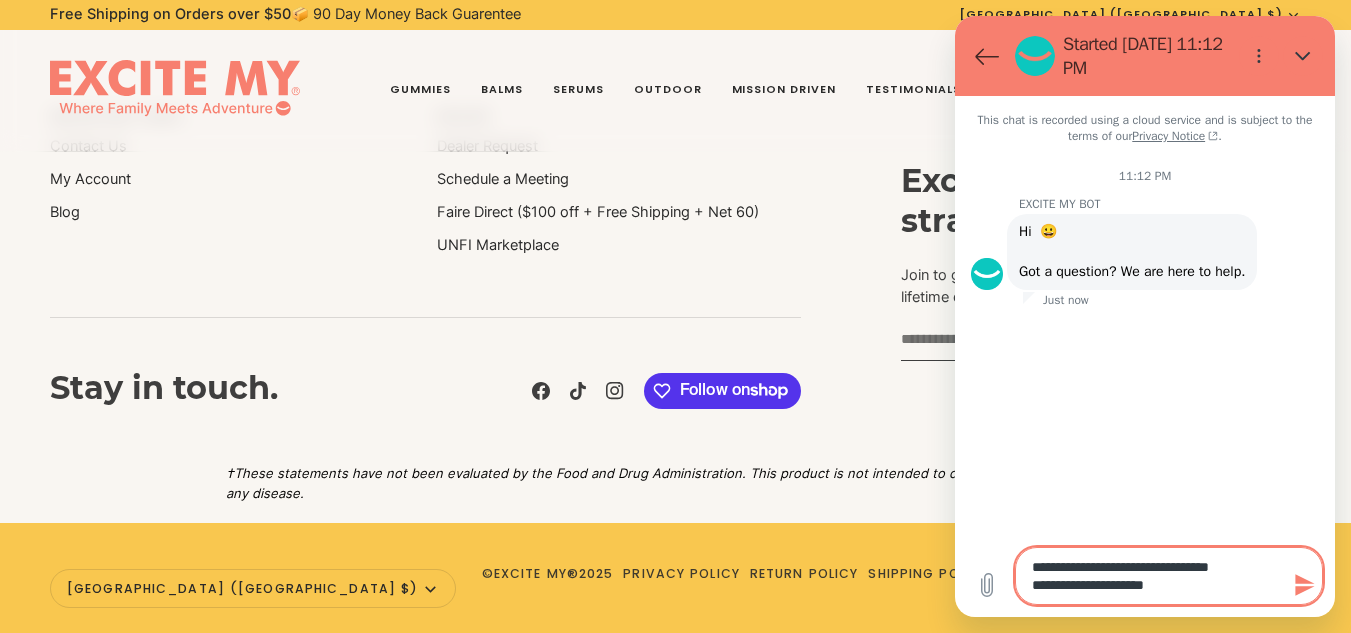 type on "**********" 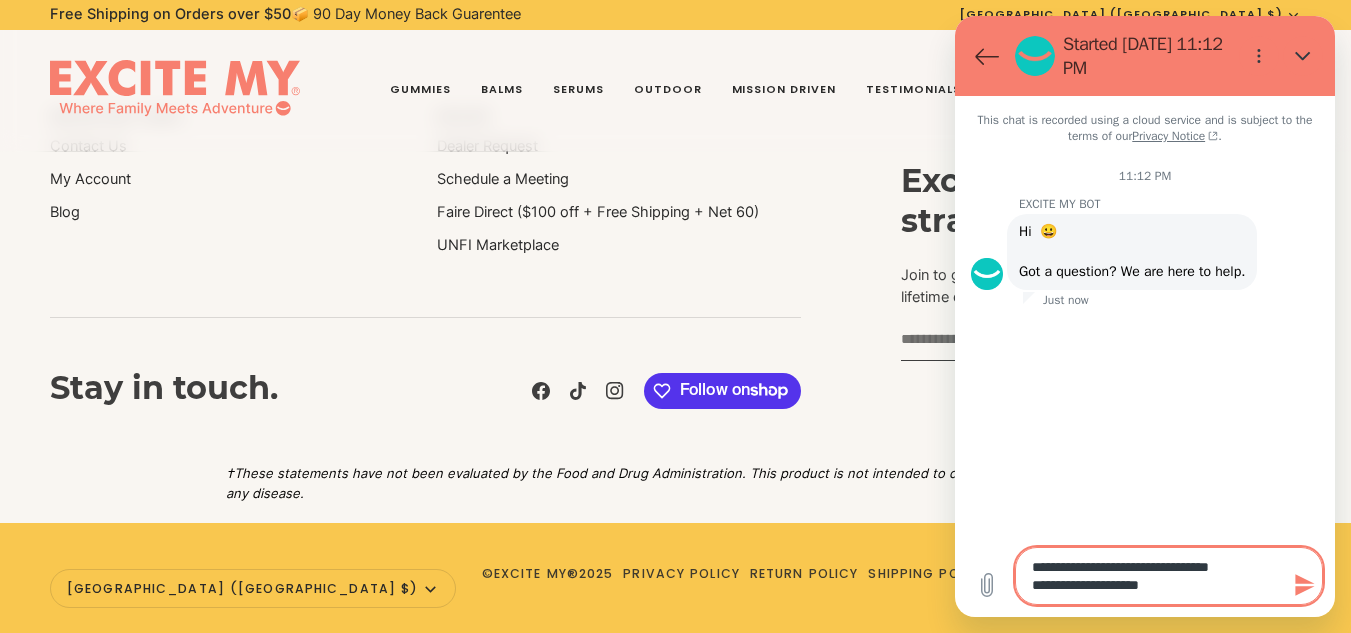 type on "**********" 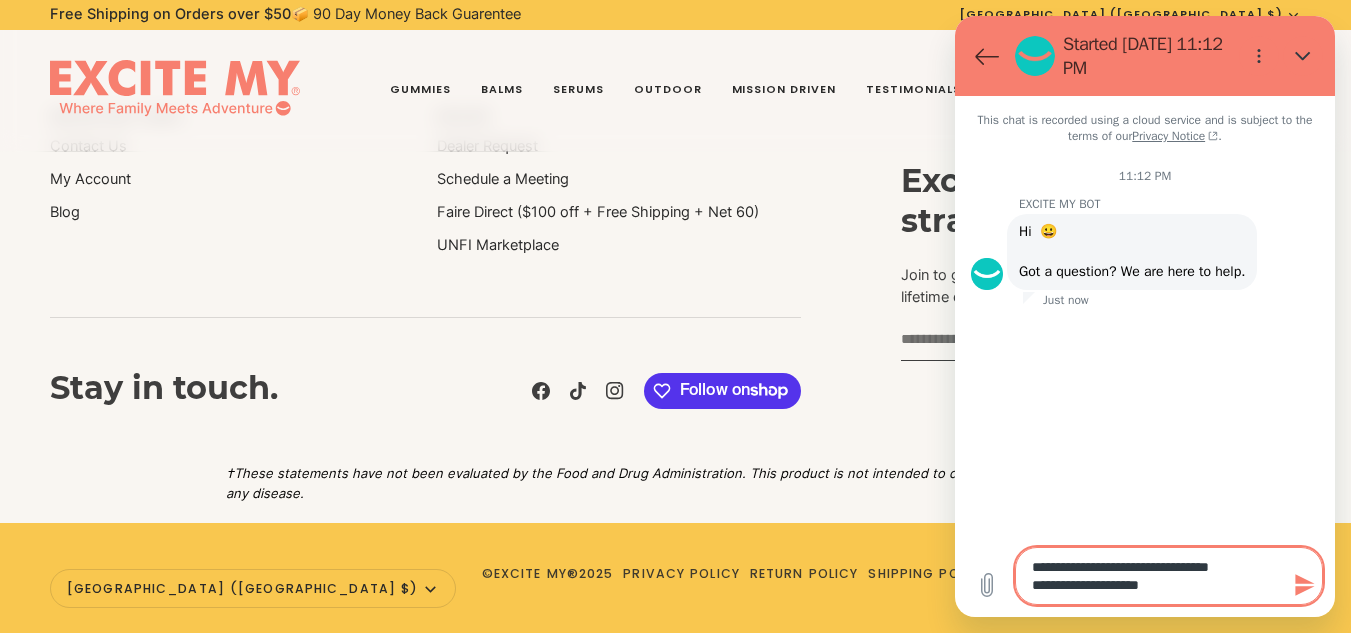 type 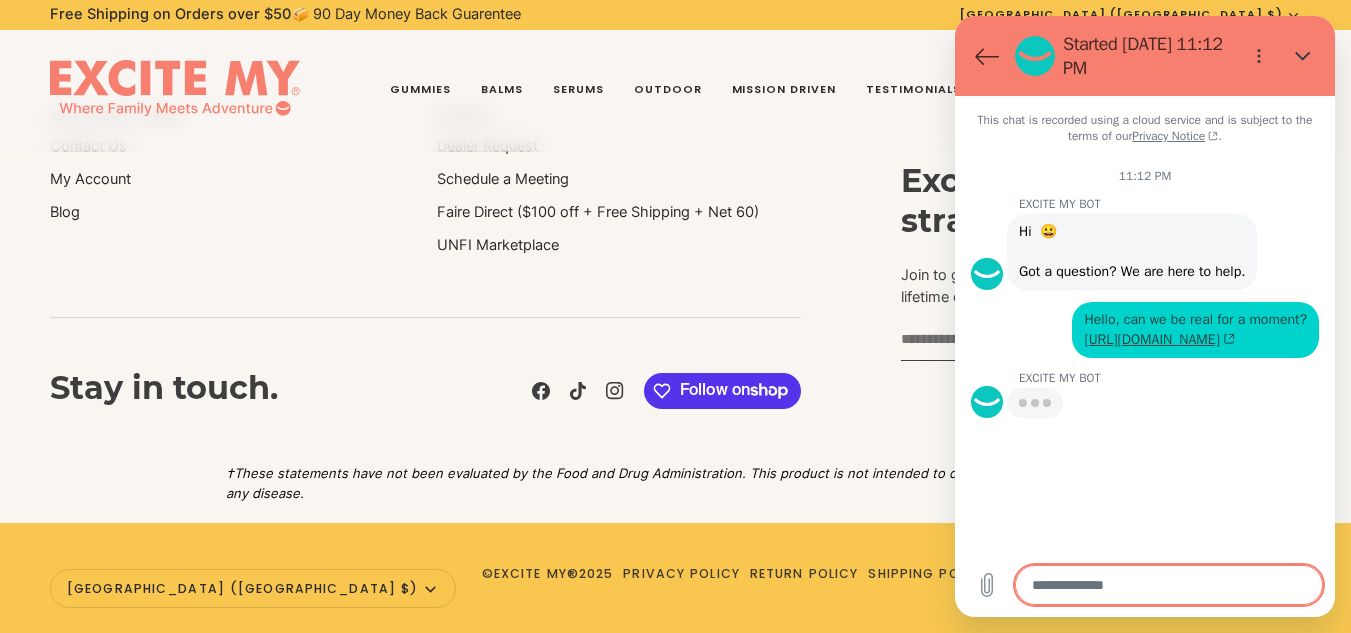 type on "*" 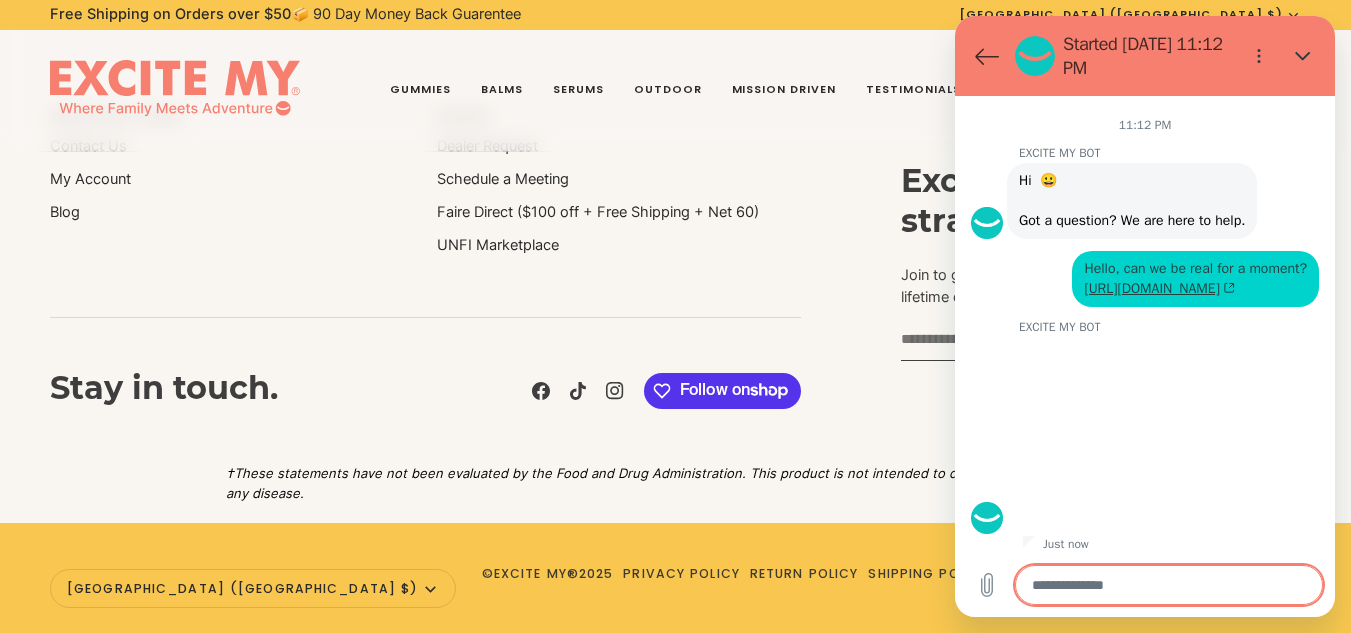 scroll, scrollTop: 95, scrollLeft: 0, axis: vertical 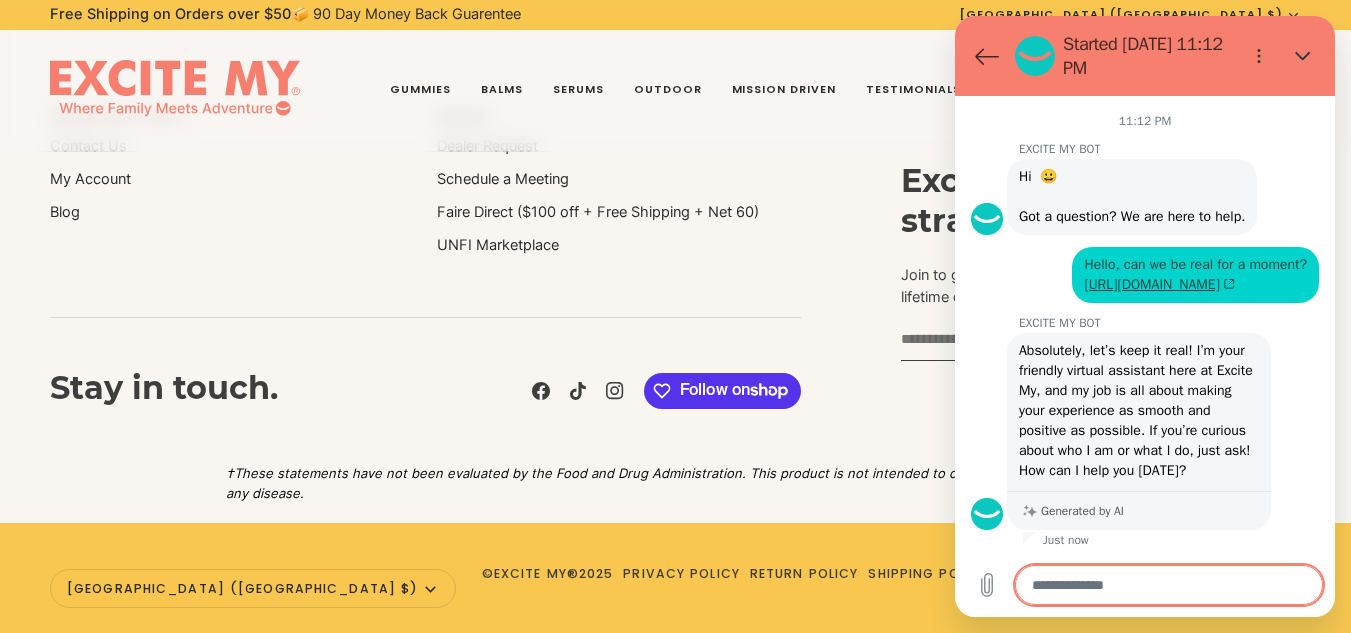 click at bounding box center [1169, 585] 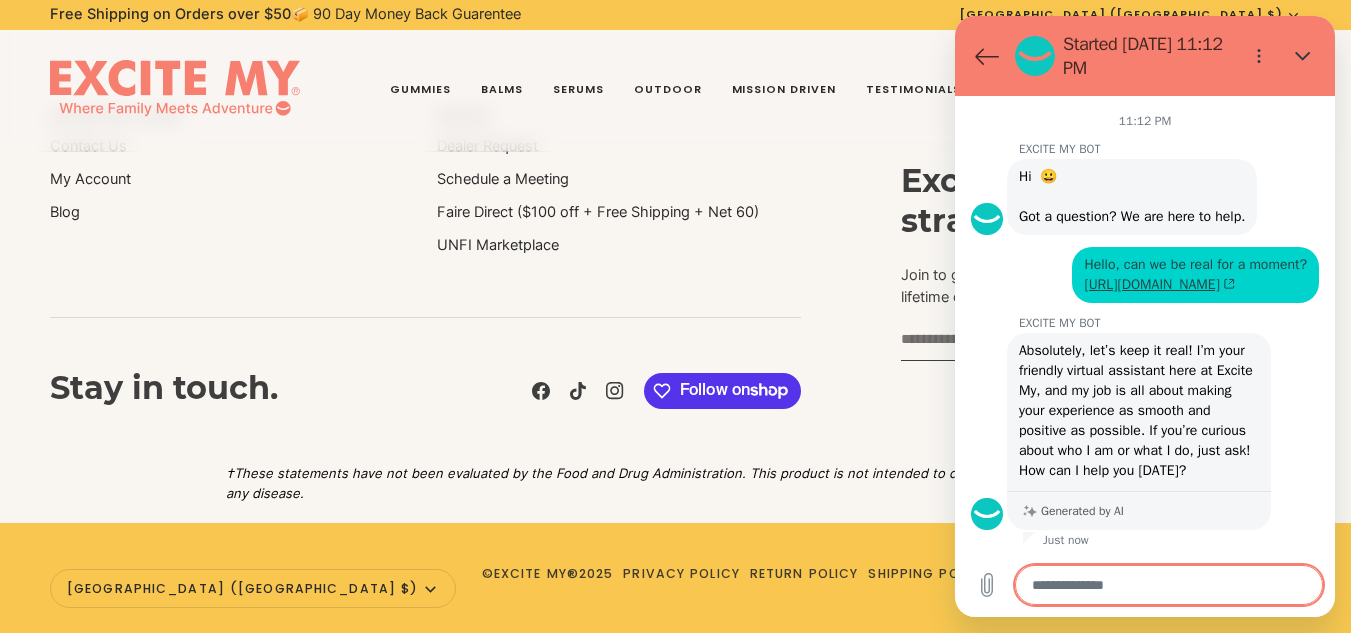 type on "*" 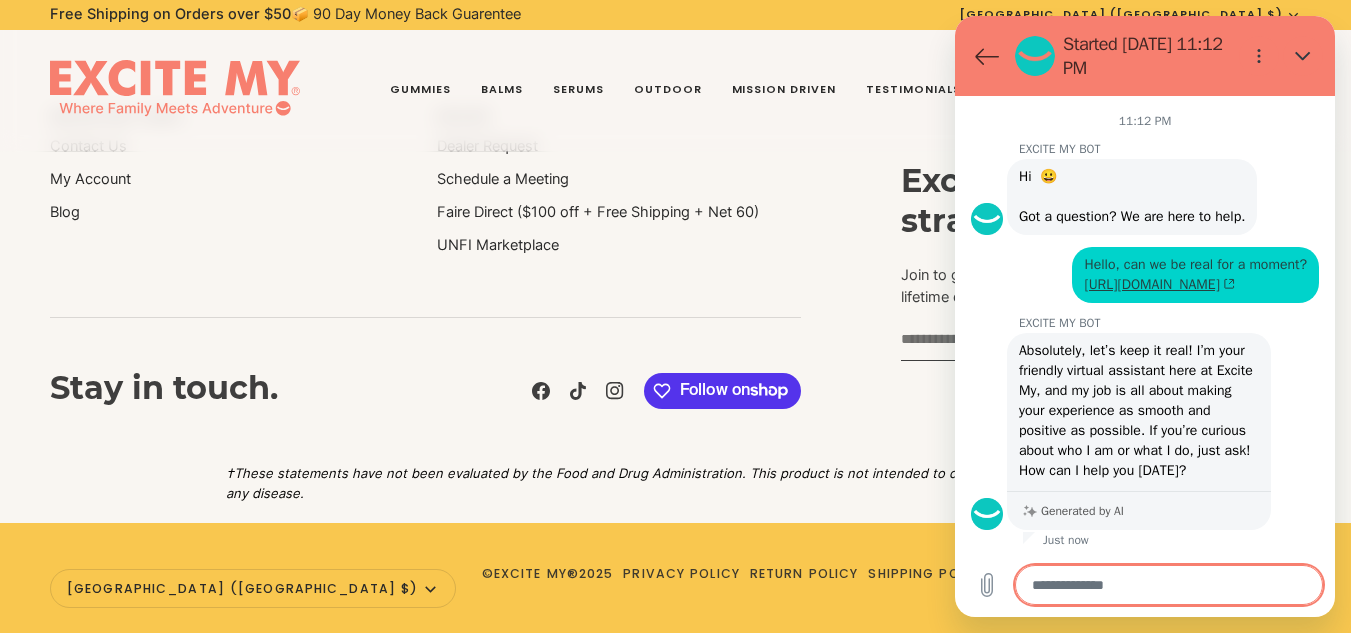 type on "*" 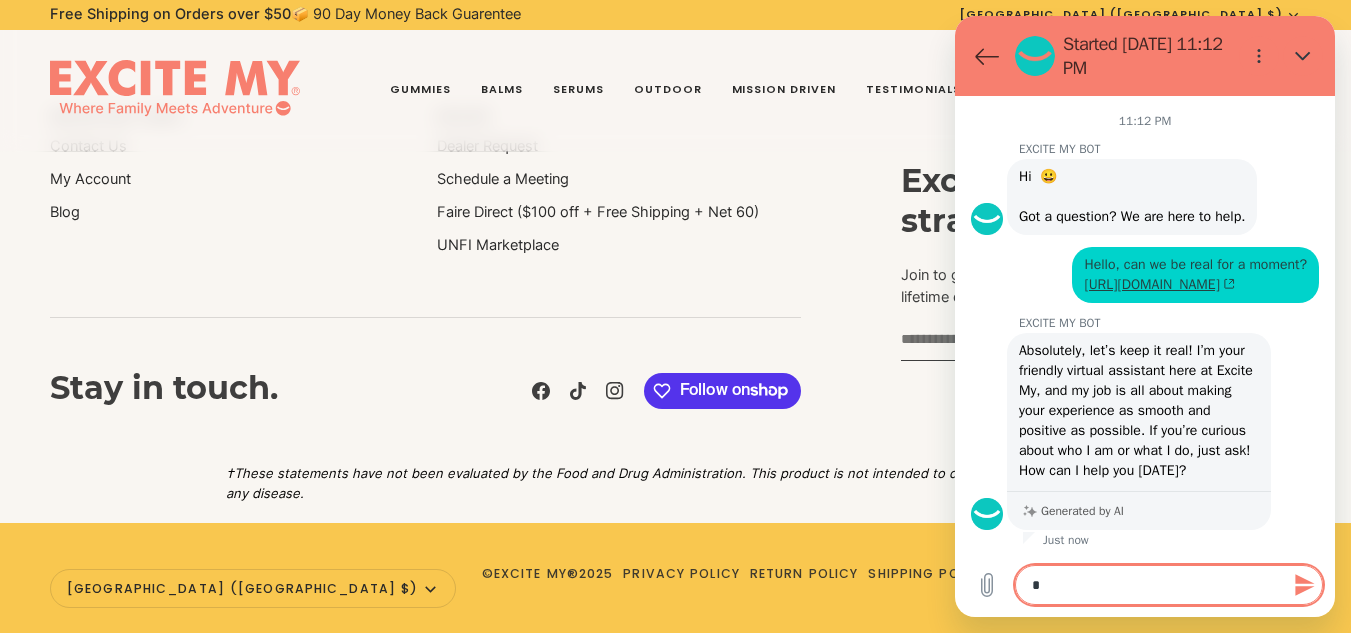 type on "*" 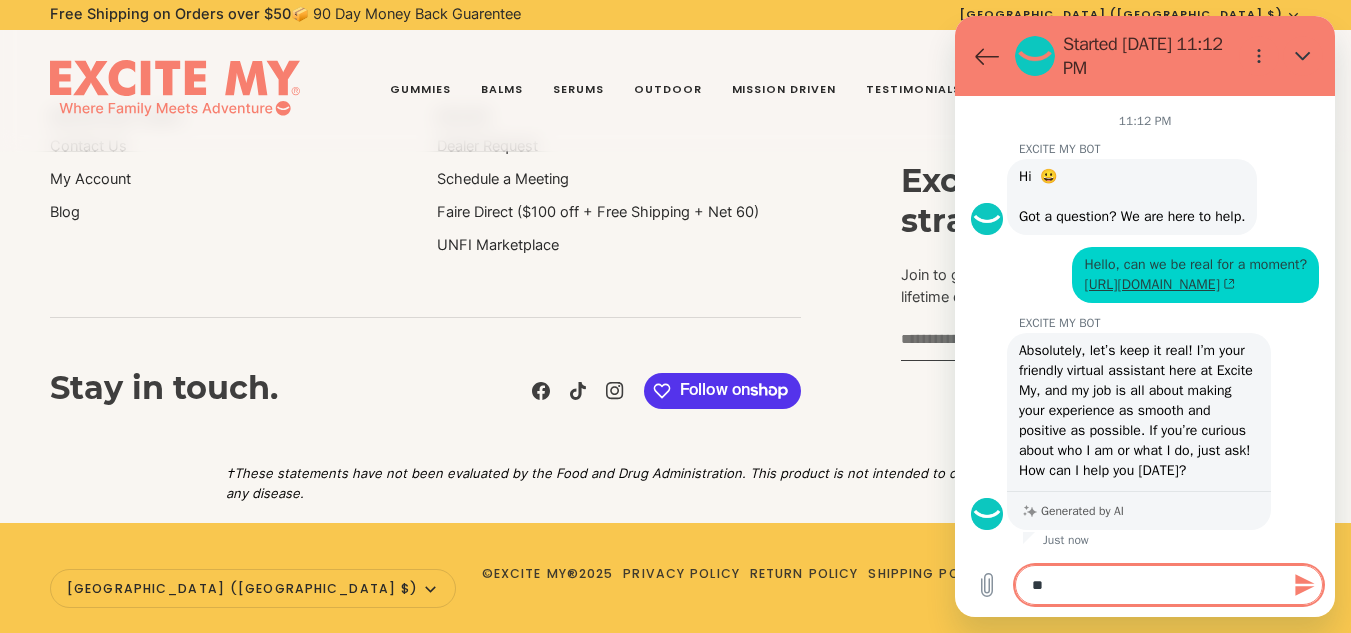 type on "*" 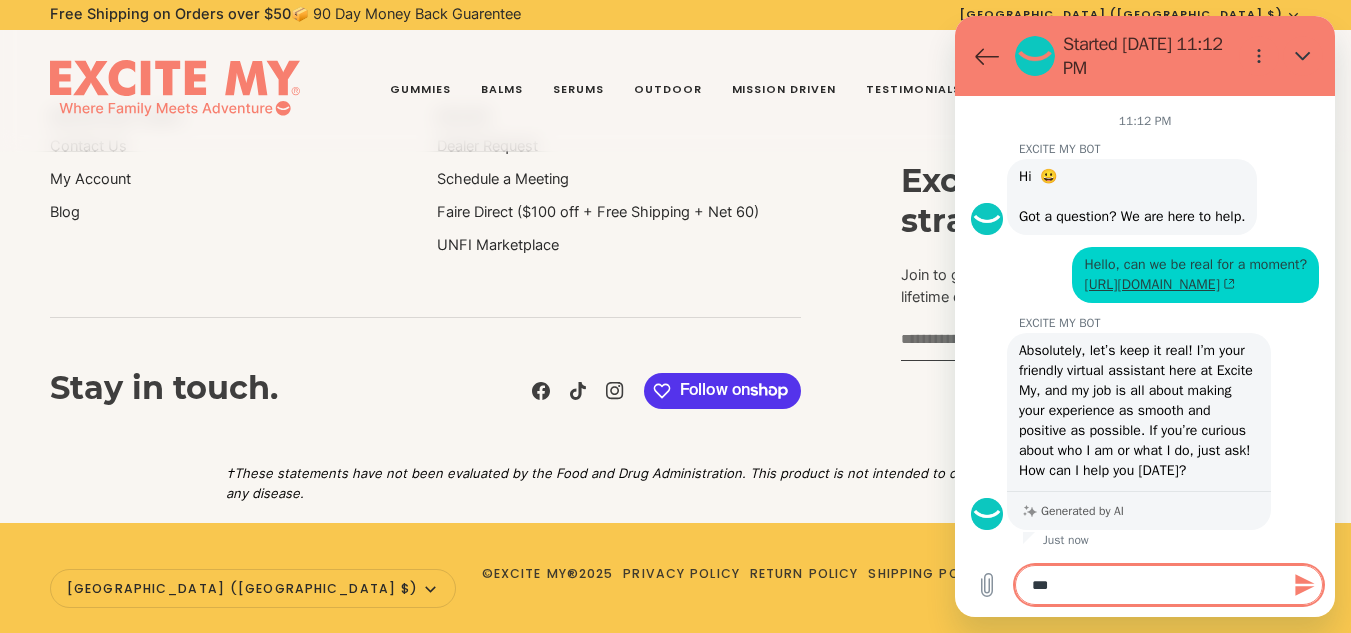 type on "****" 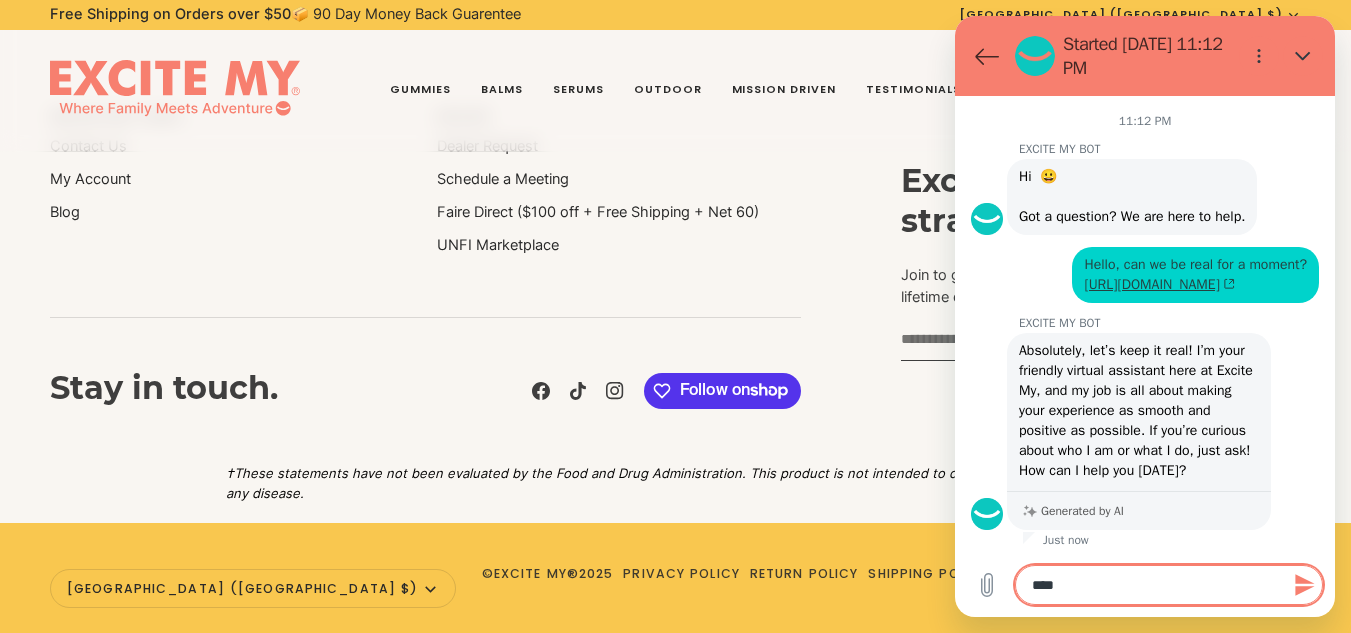 type on "*****" 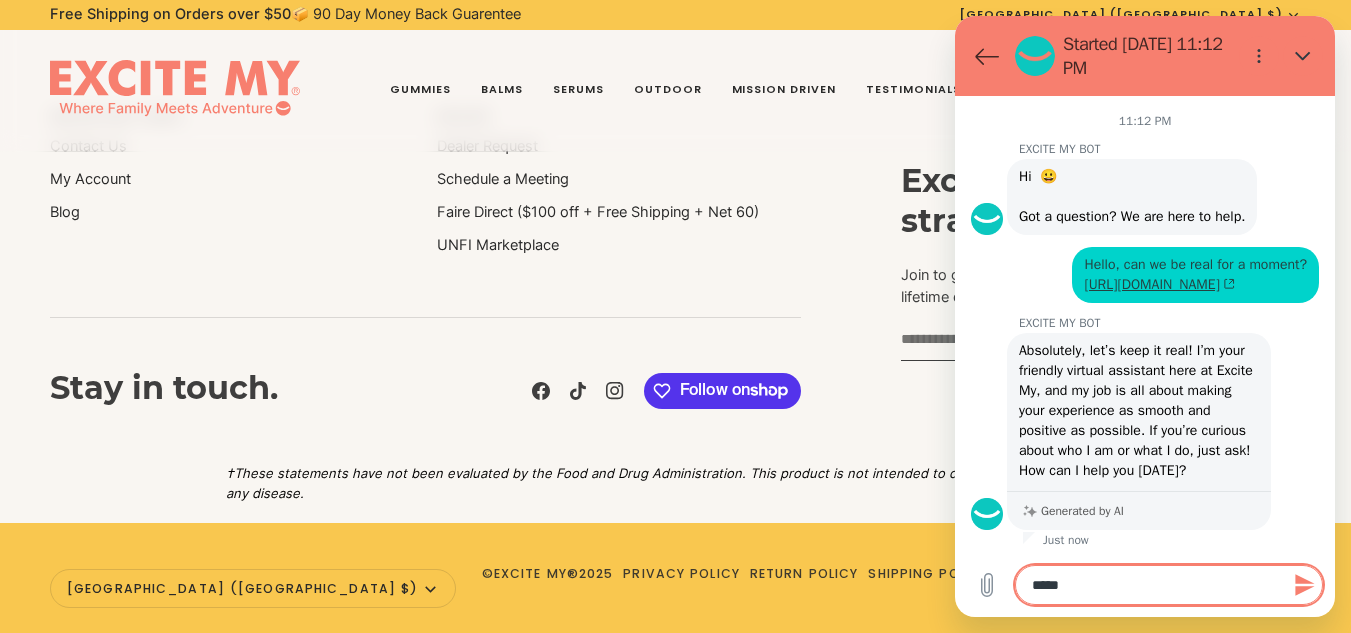 type on "******" 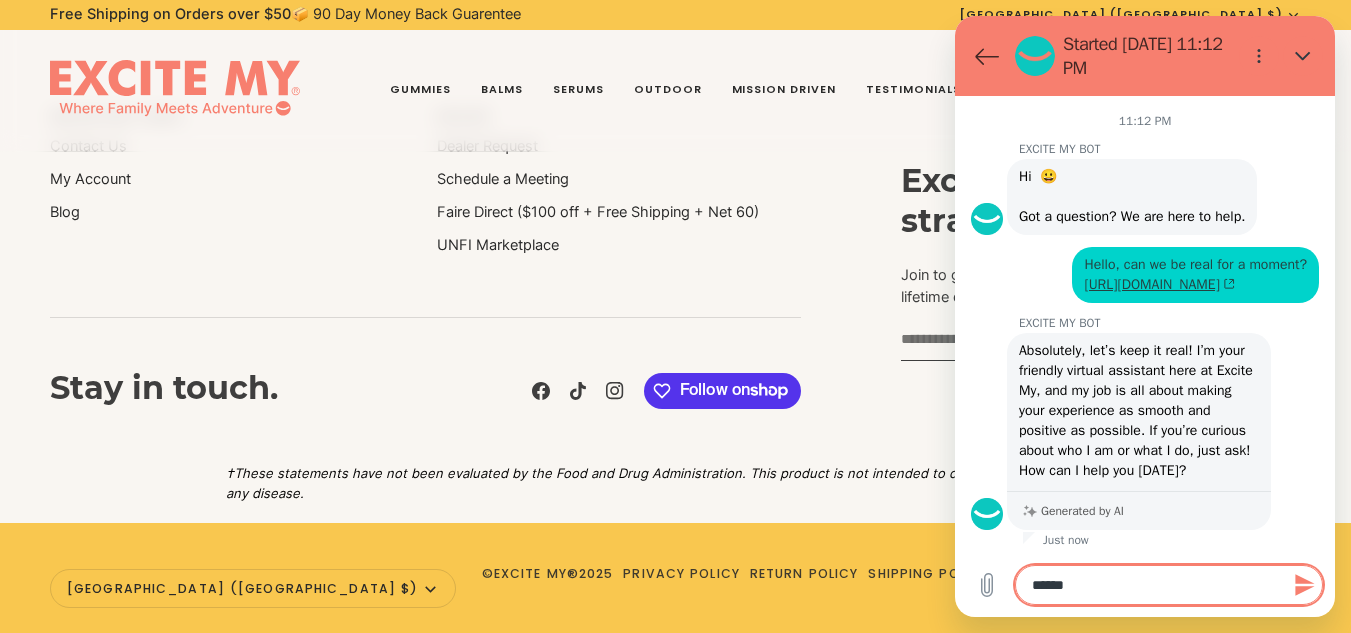 type on "******" 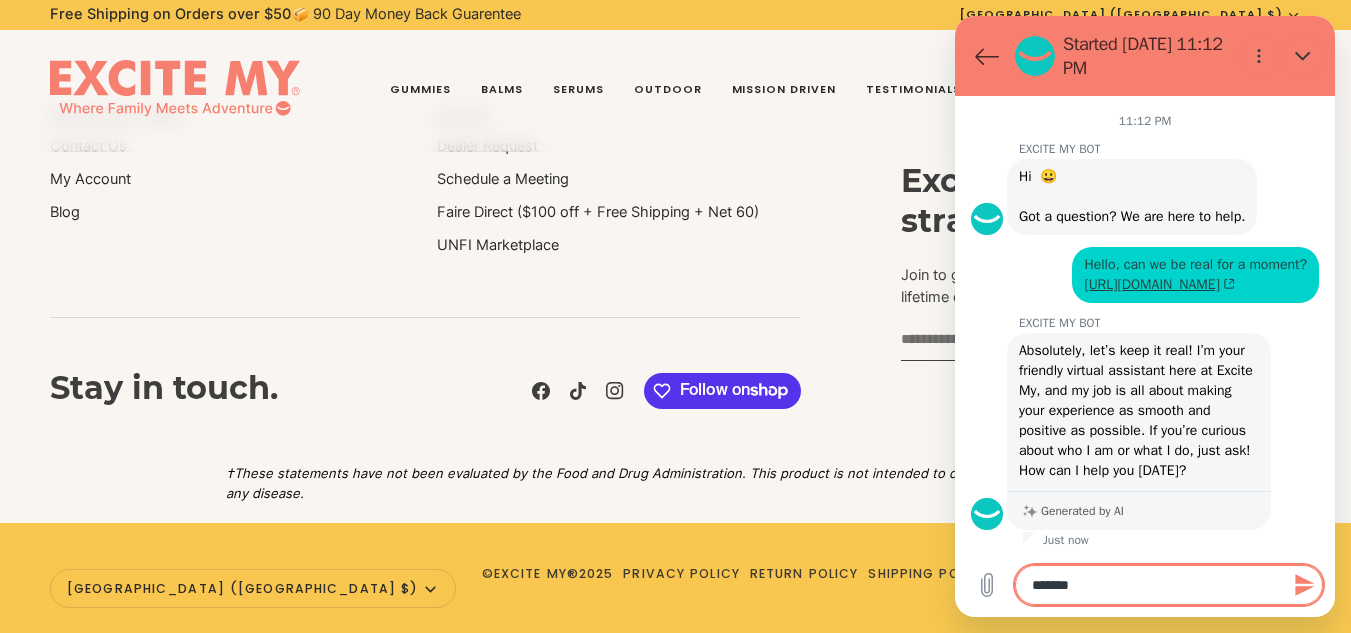 type on "********" 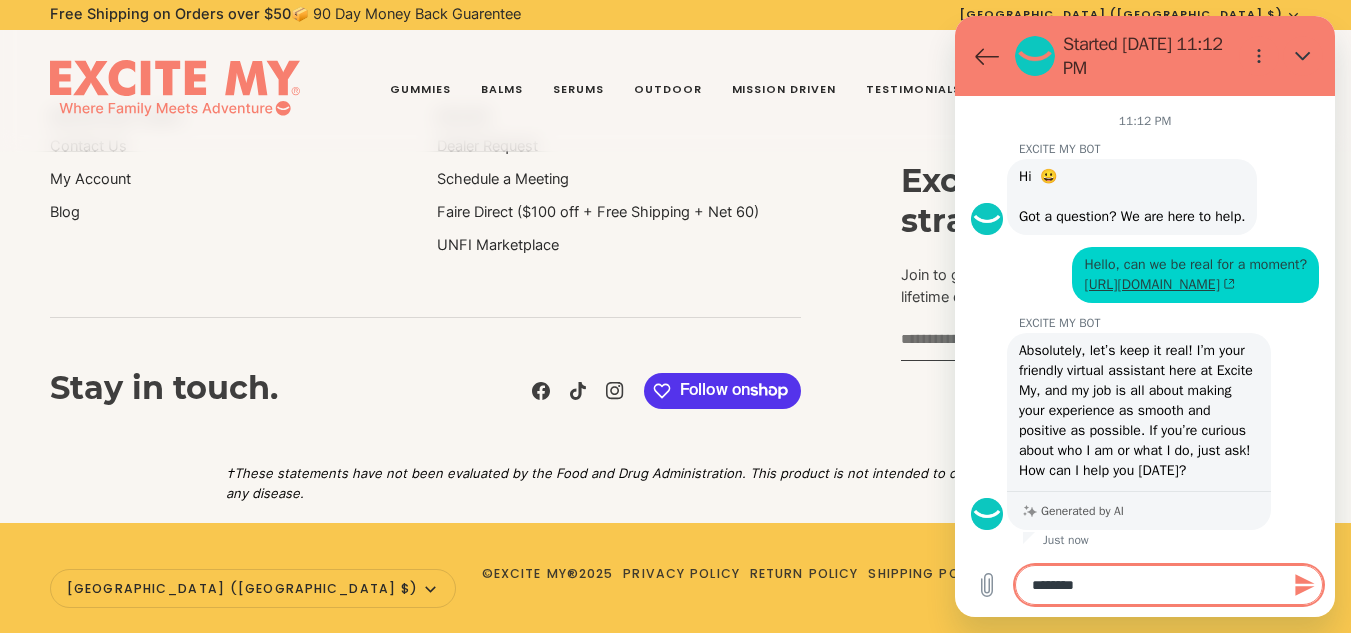 type on "*********" 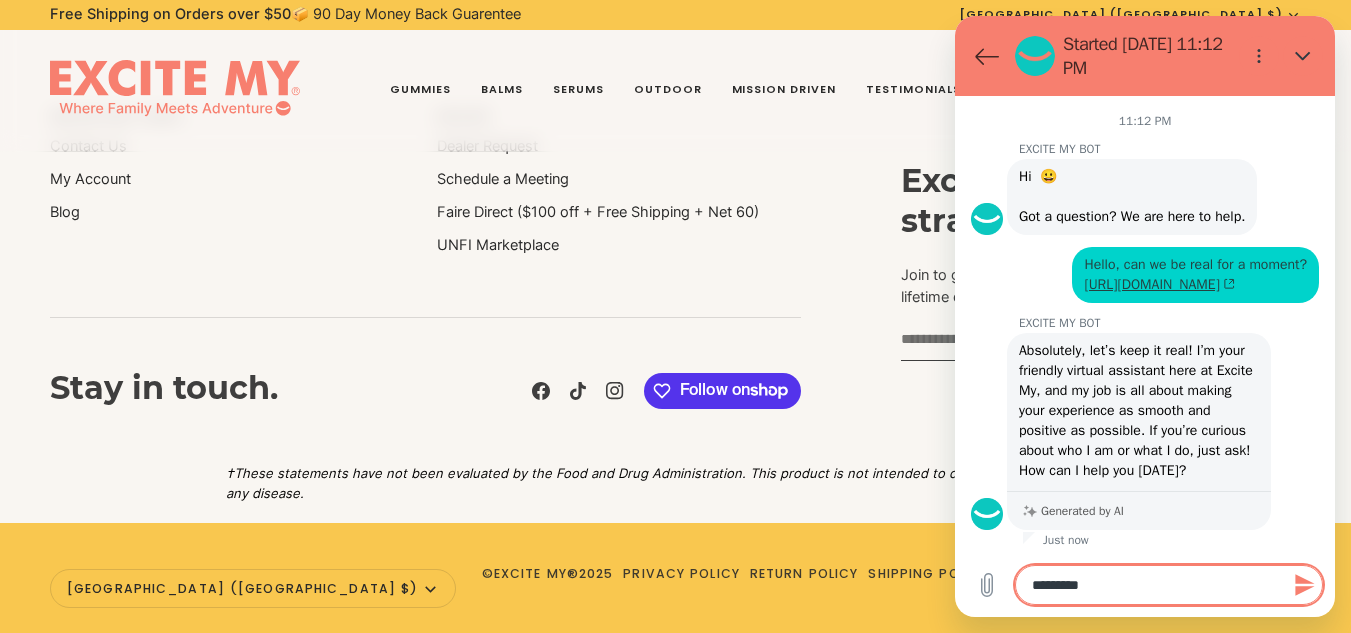 type on "*********" 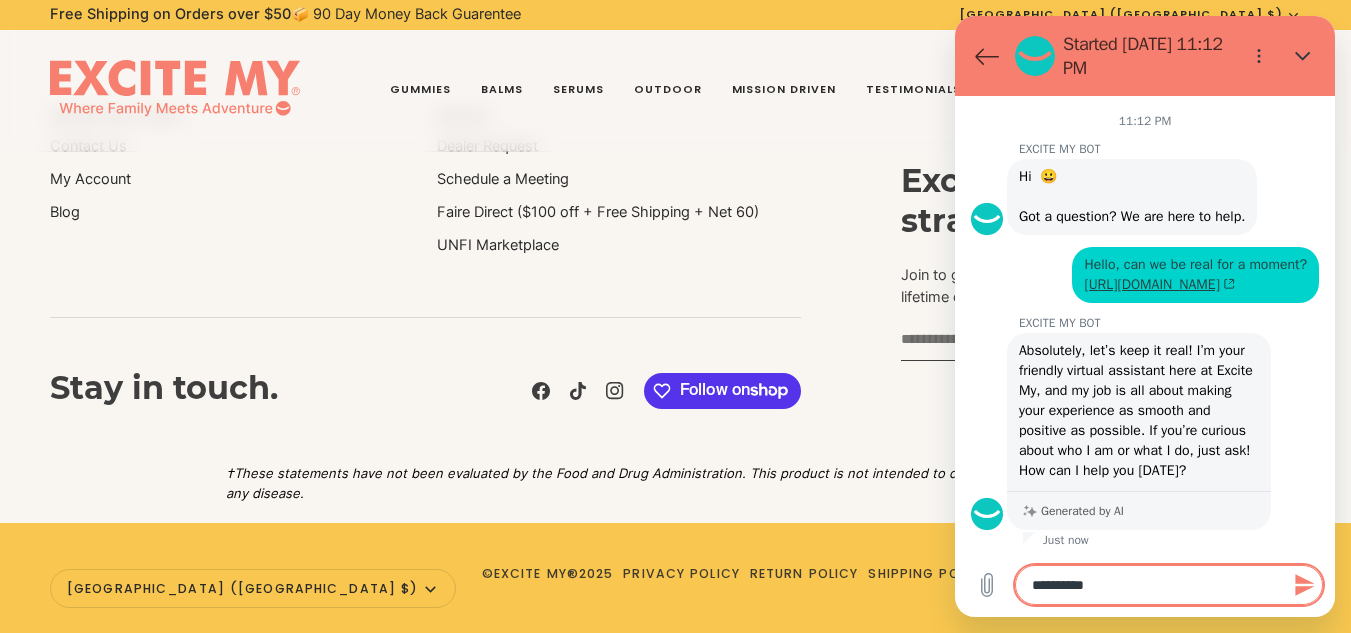type on "**********" 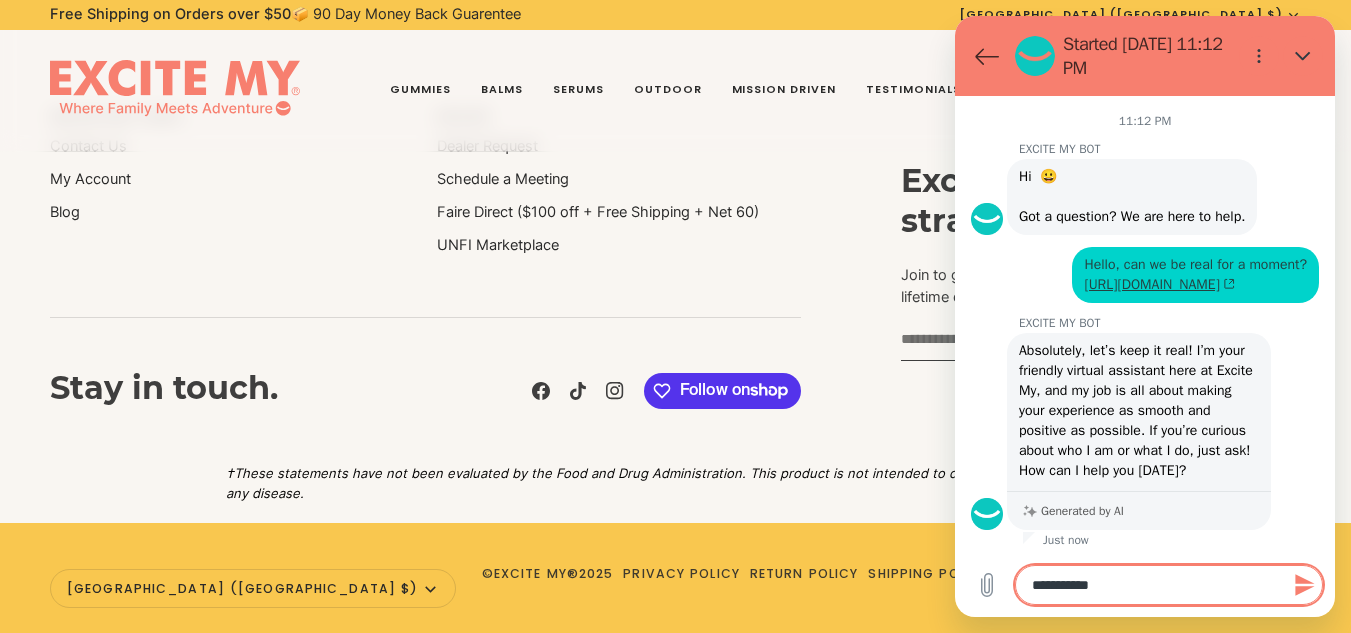 type on "**********" 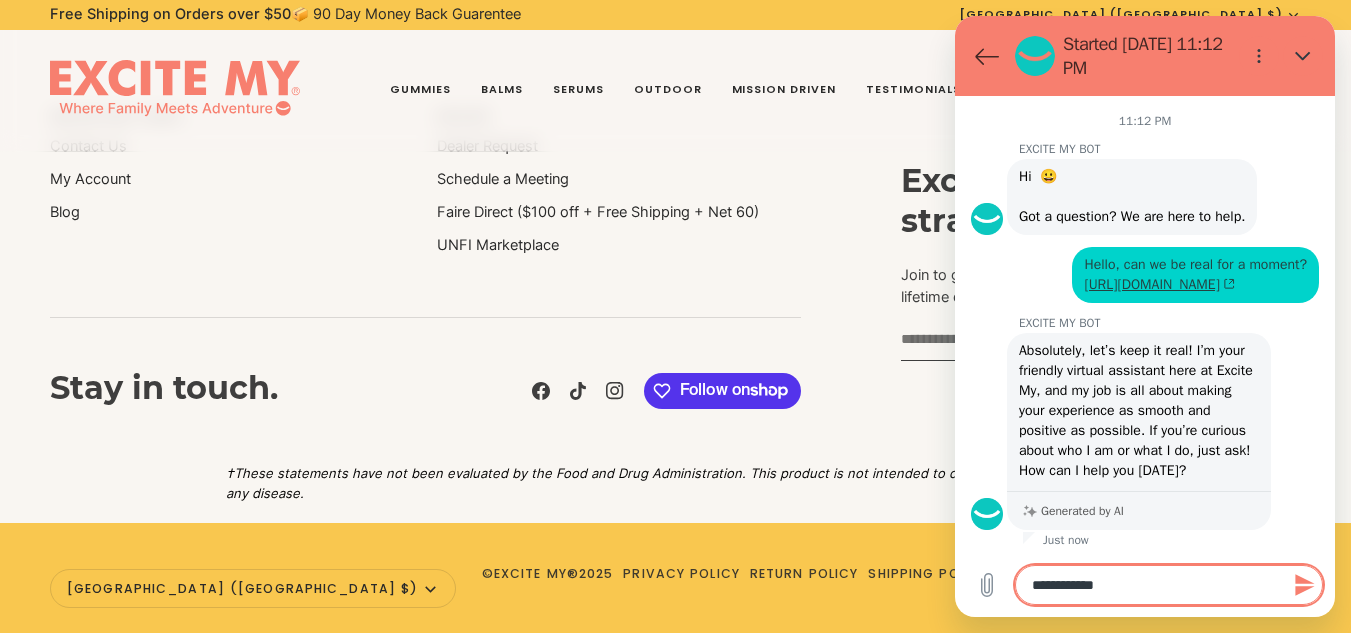 type on "**********" 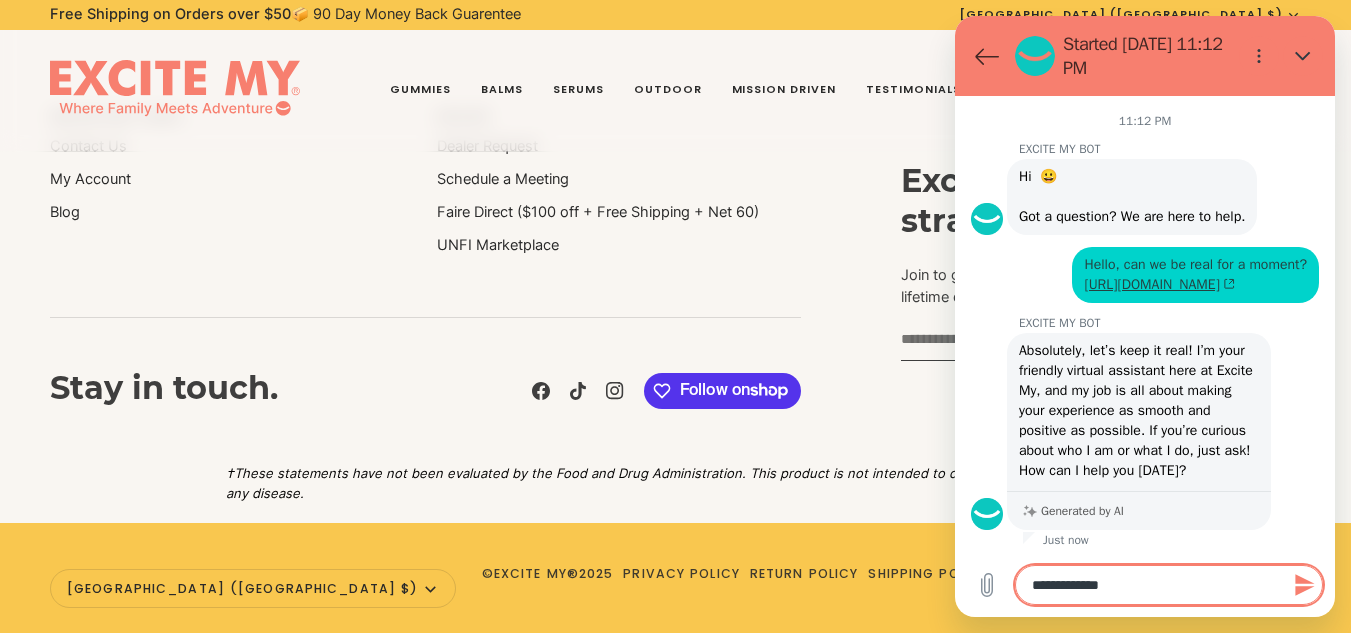 type on "*" 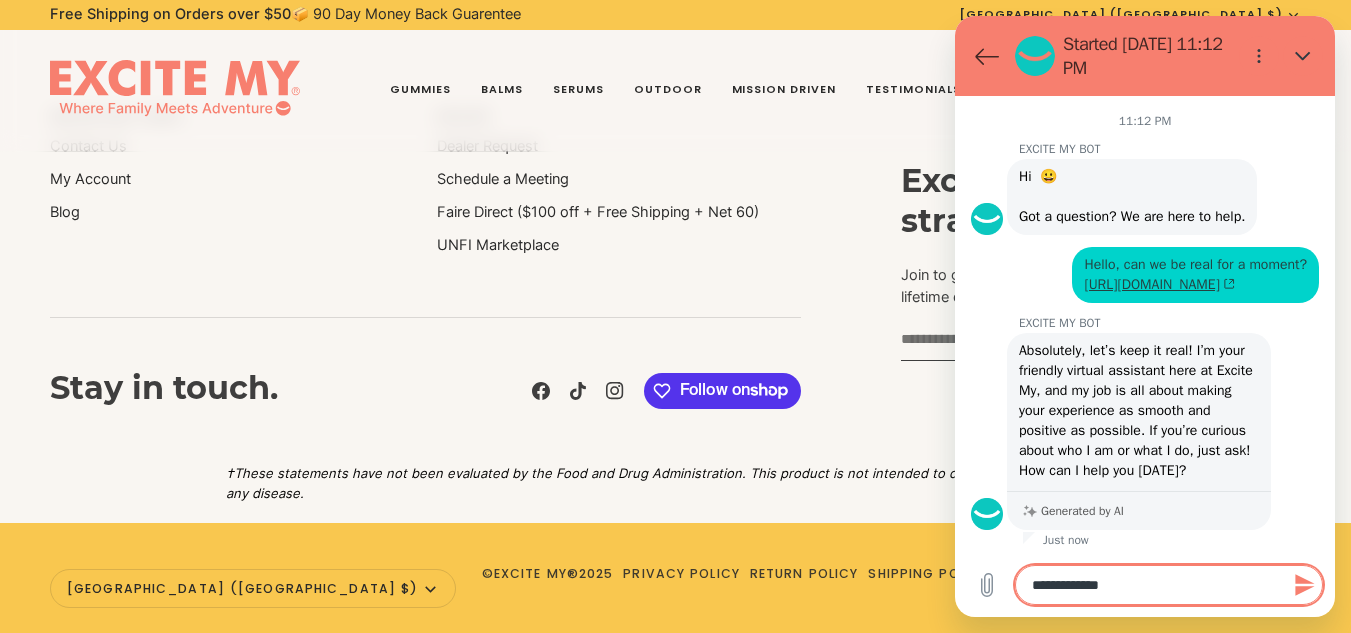 type on "**********" 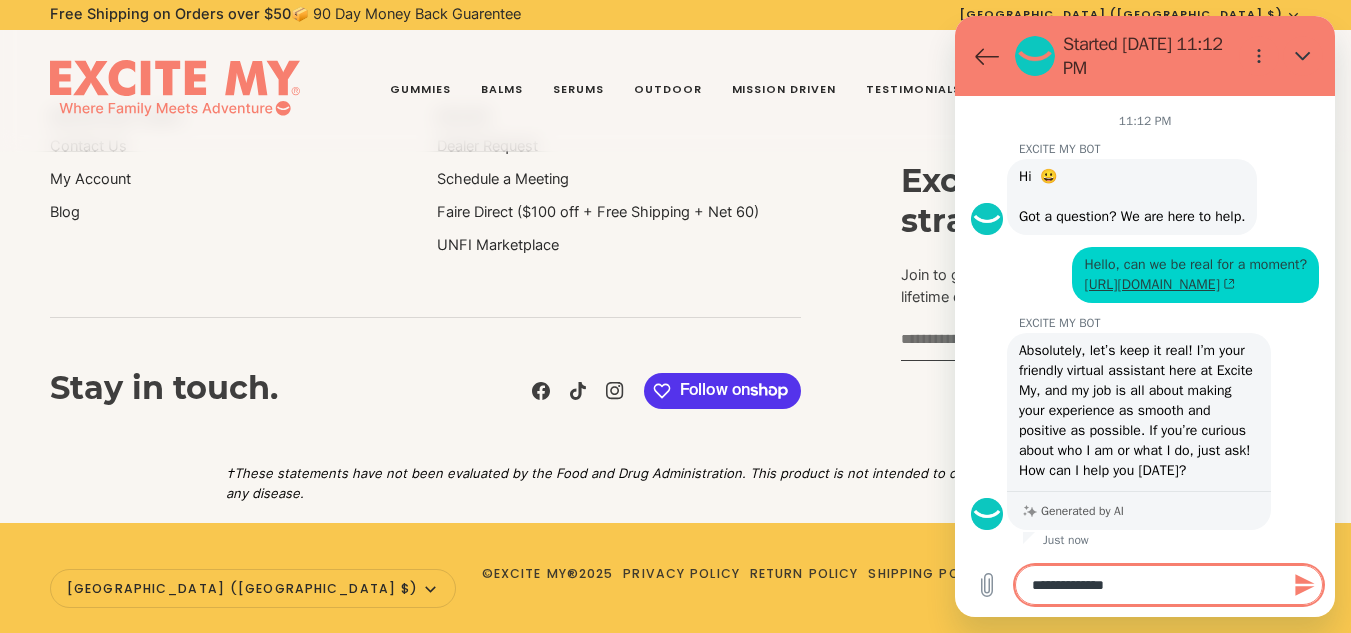type on "**********" 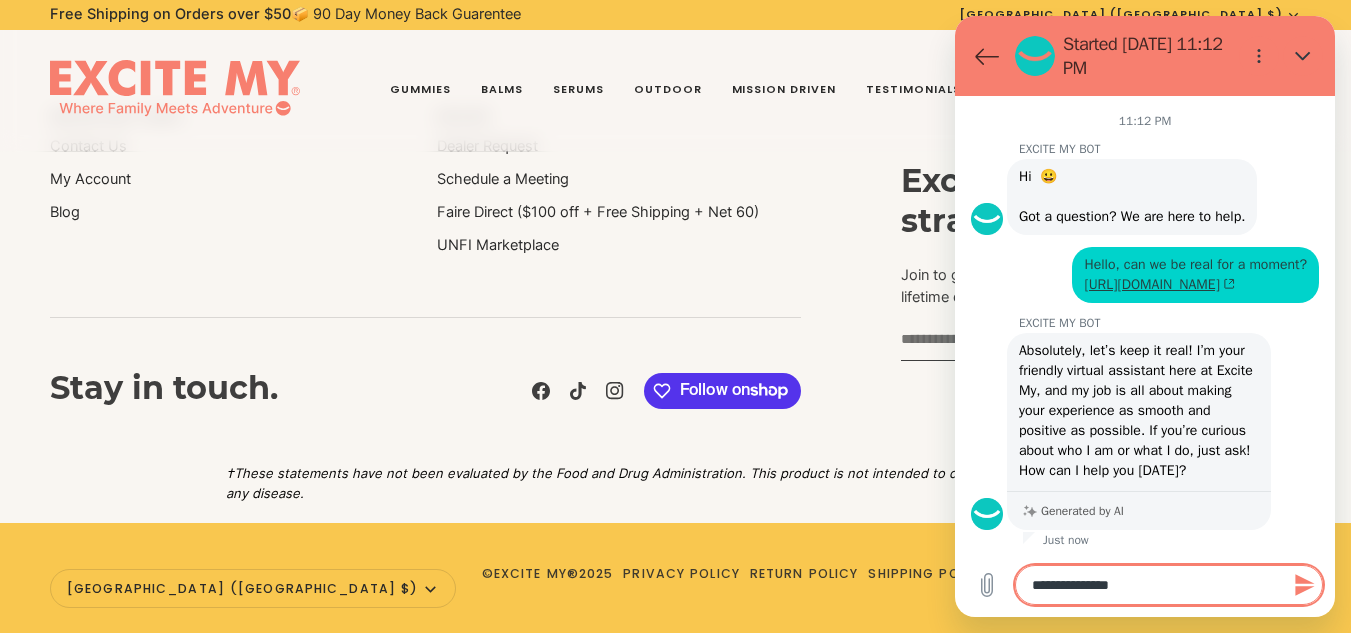 type on "**********" 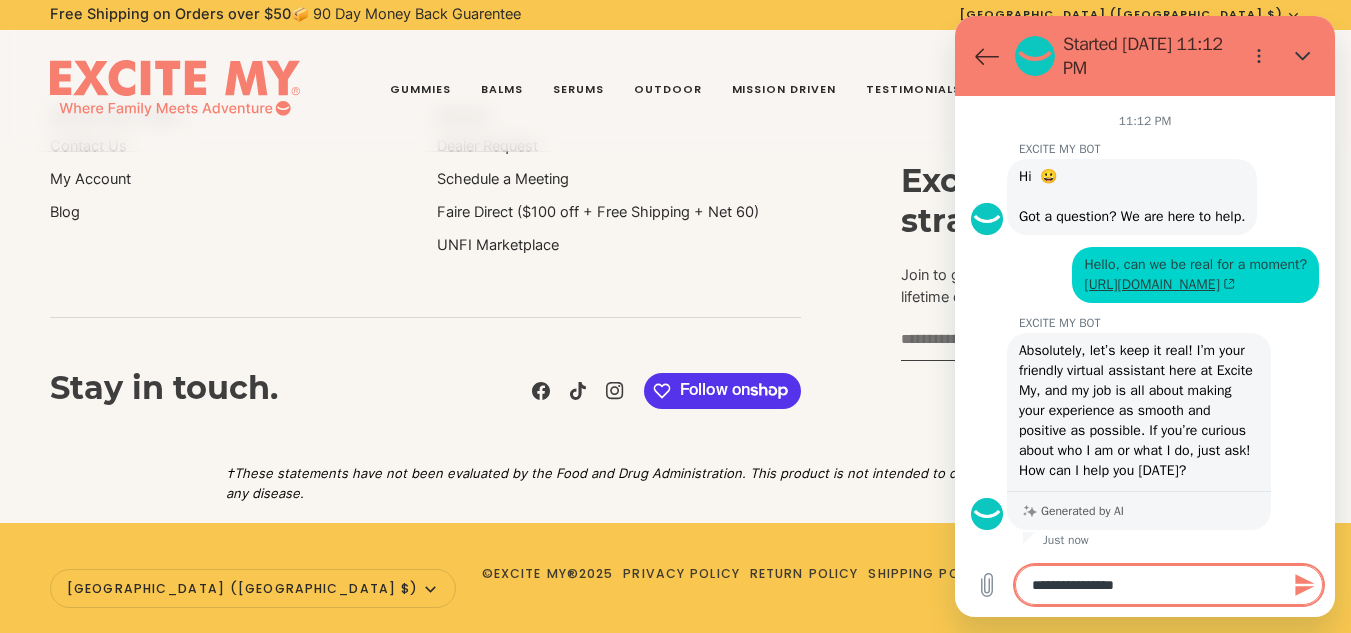 type on "**********" 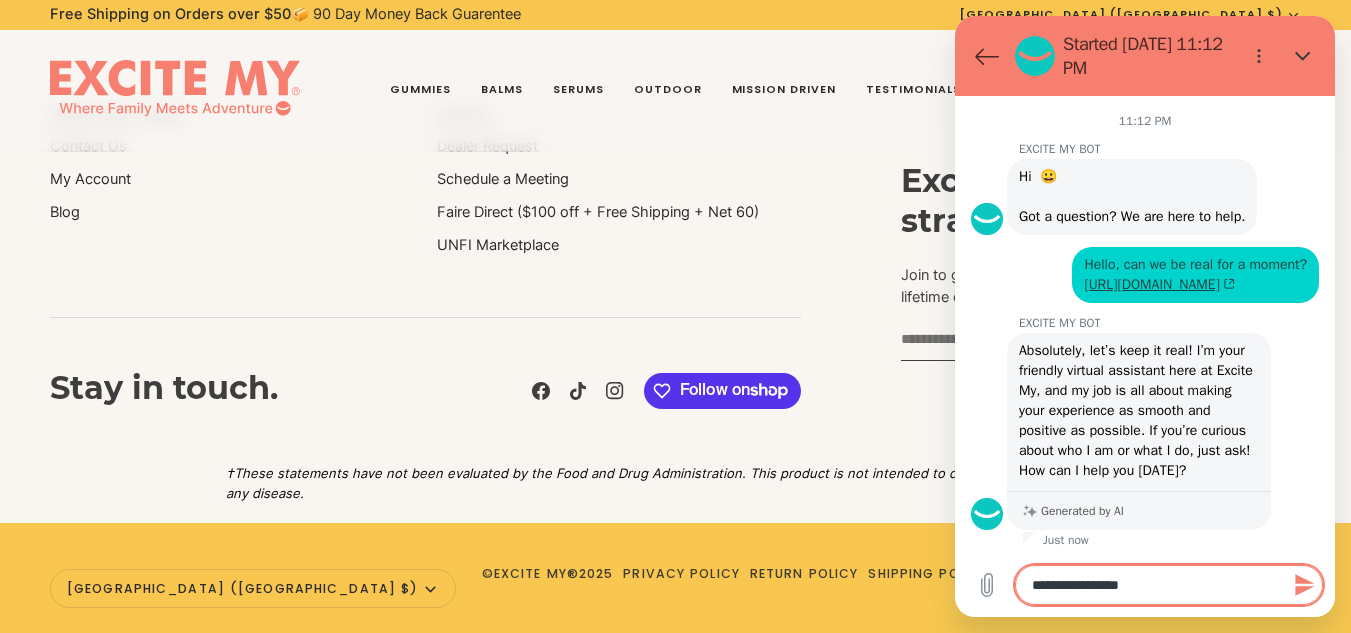 type on "**********" 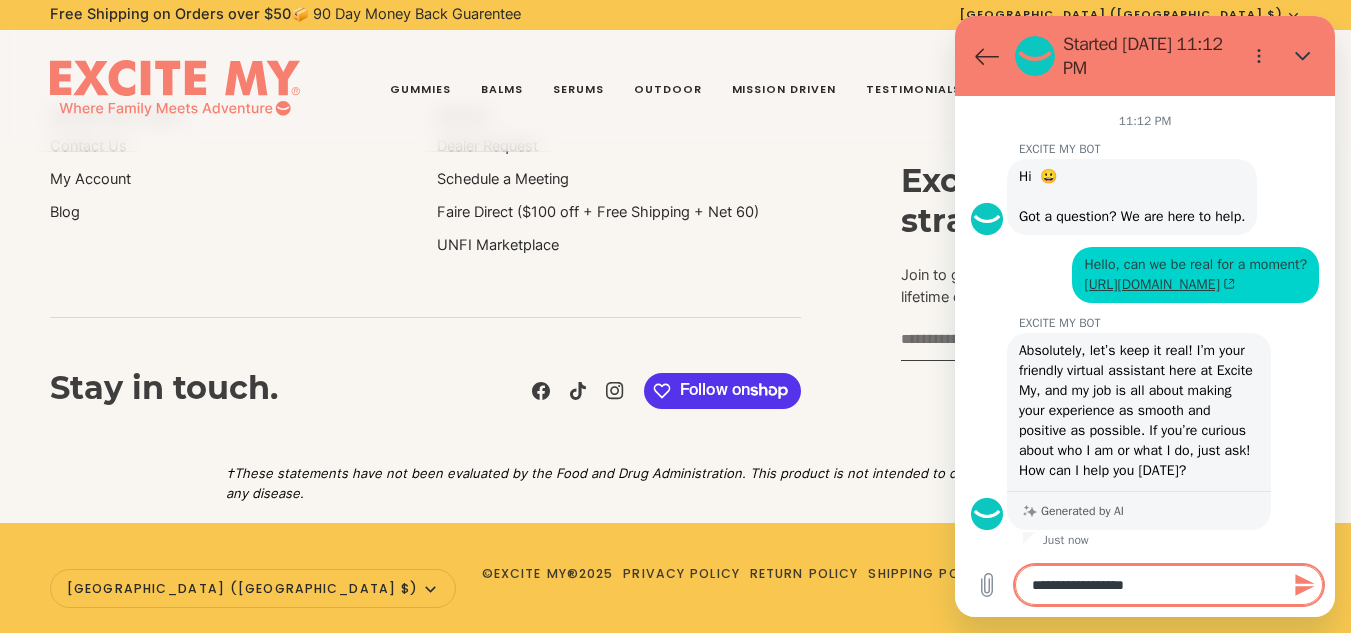 type on "**********" 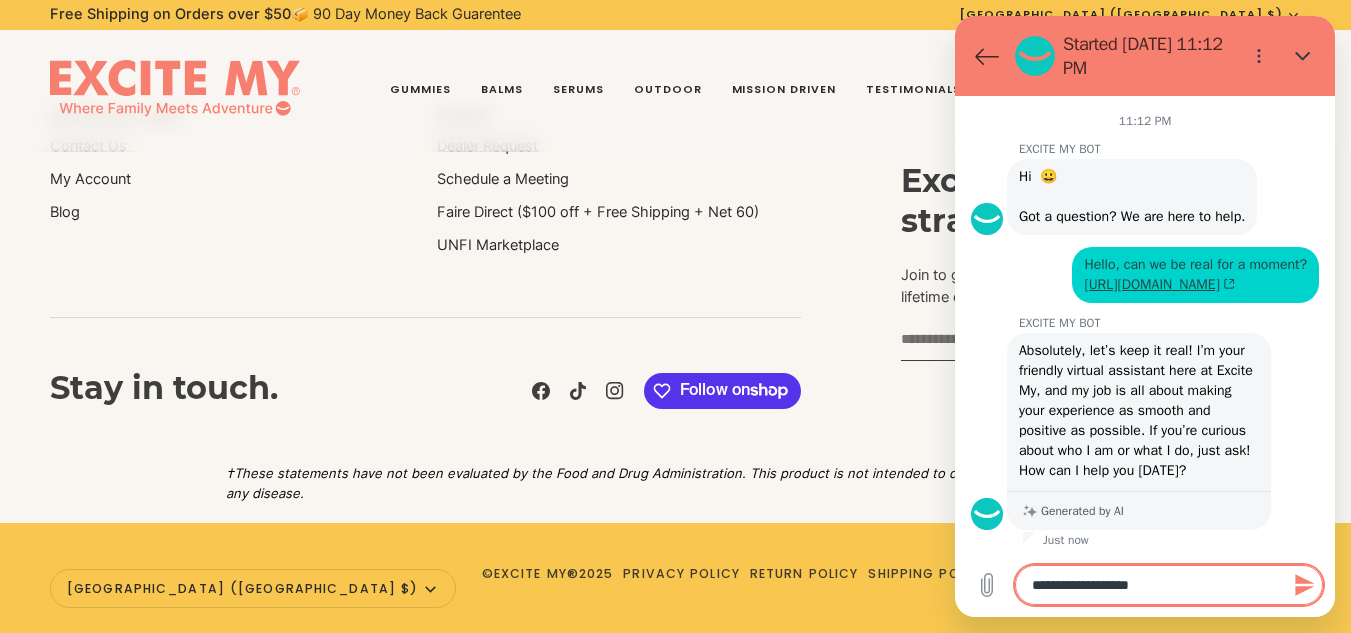 type on "**********" 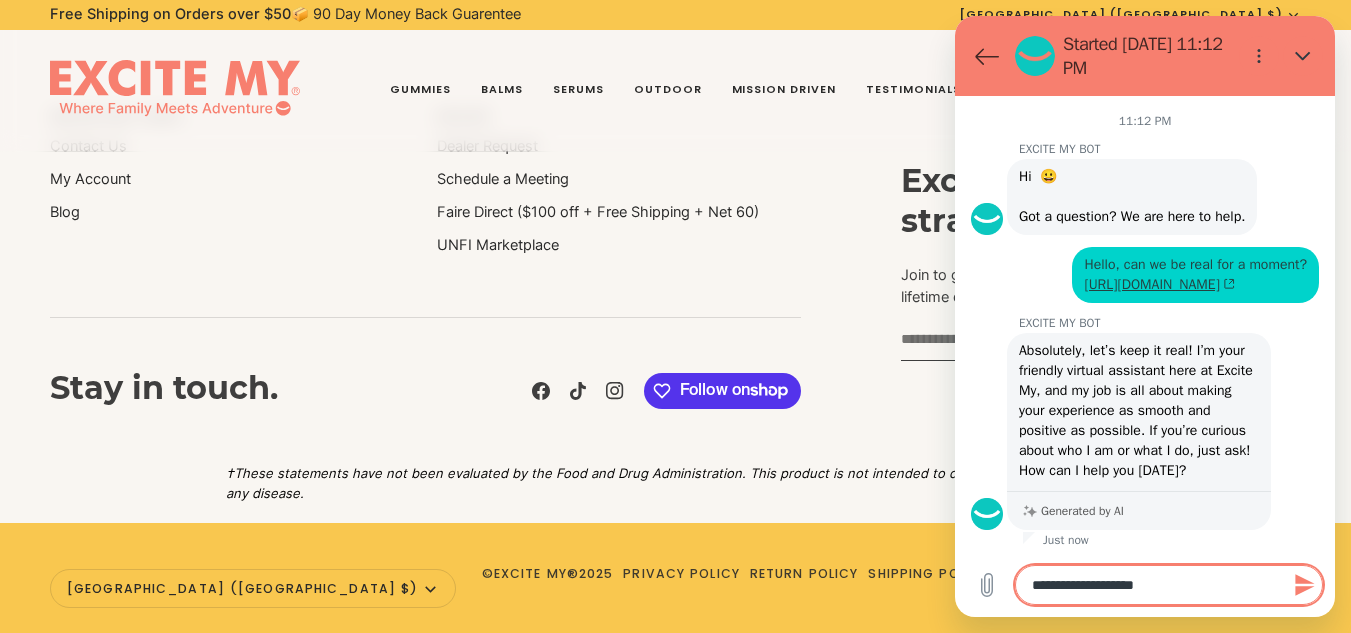 type on "**********" 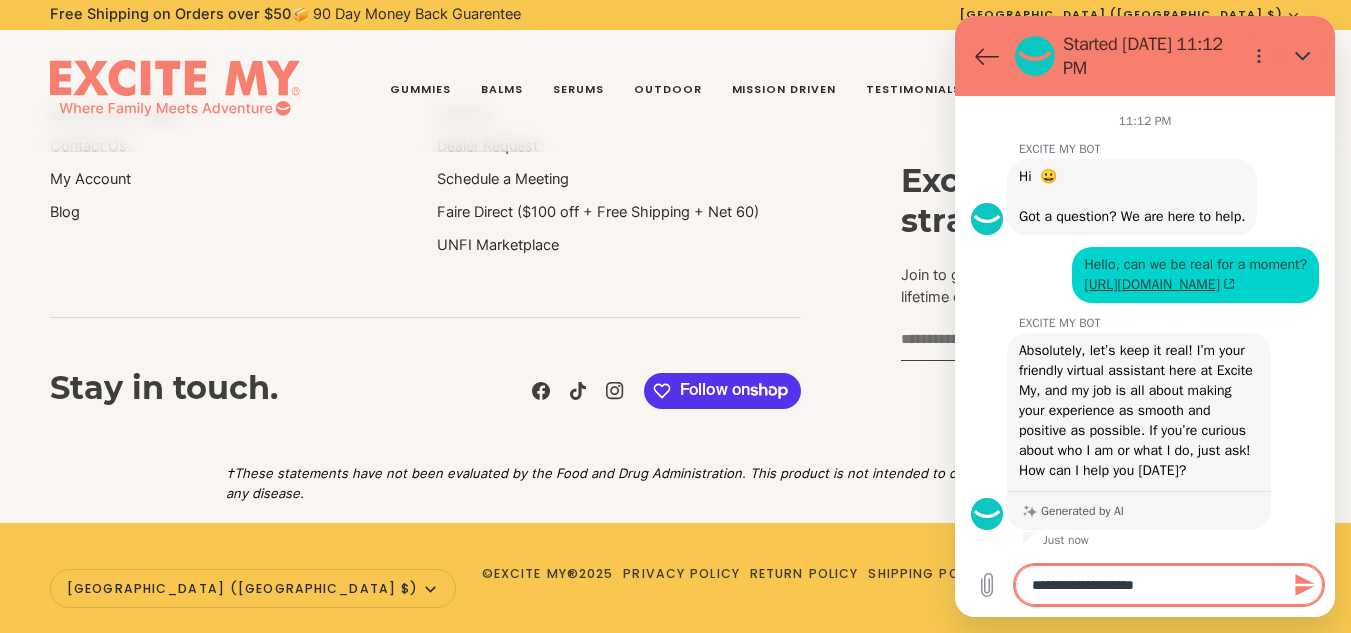 type on "*" 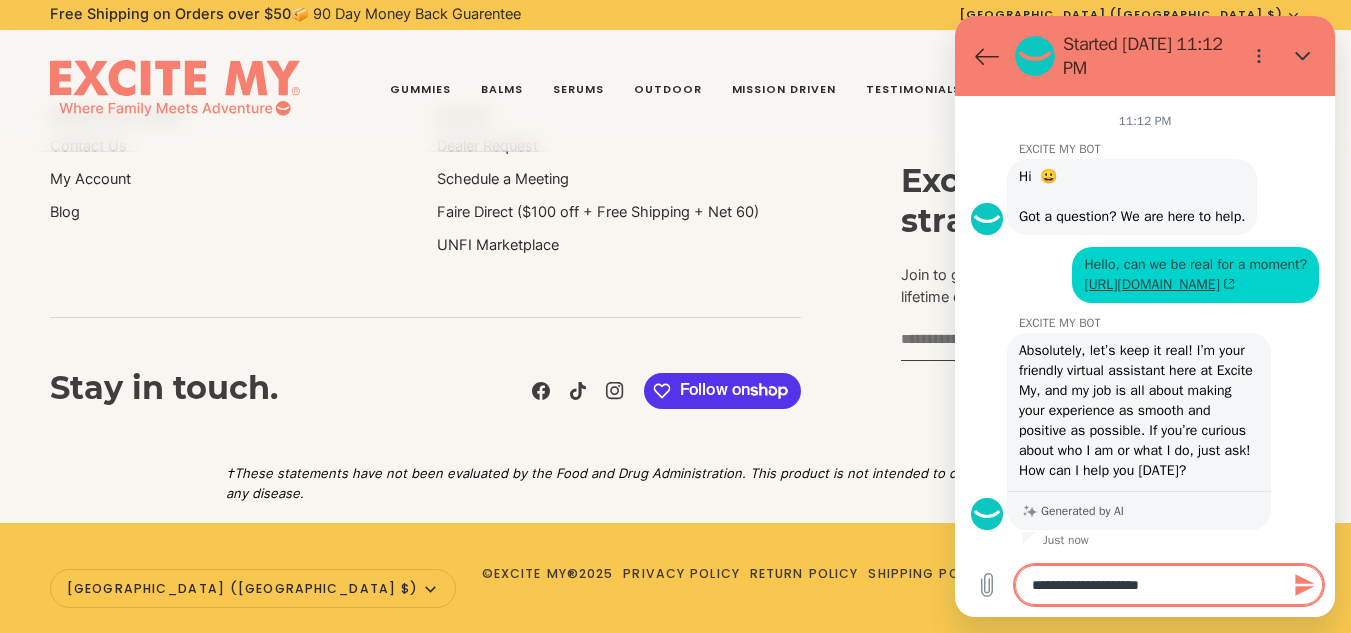 type on "**********" 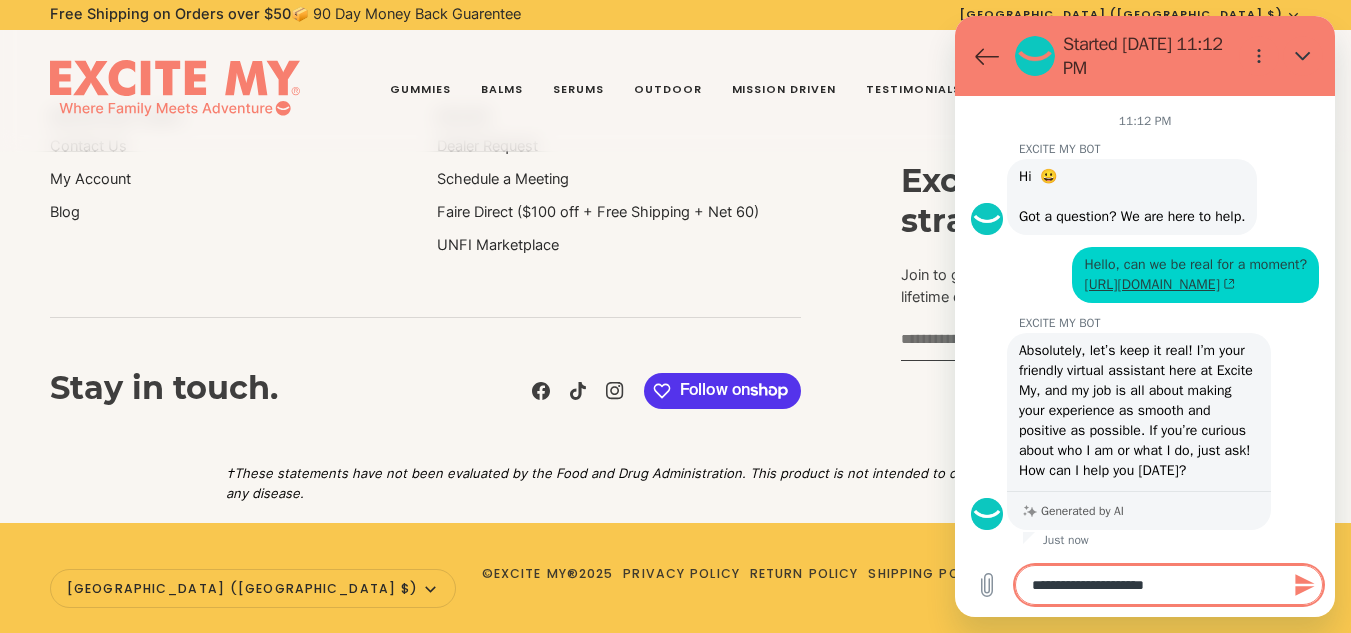 type on "**********" 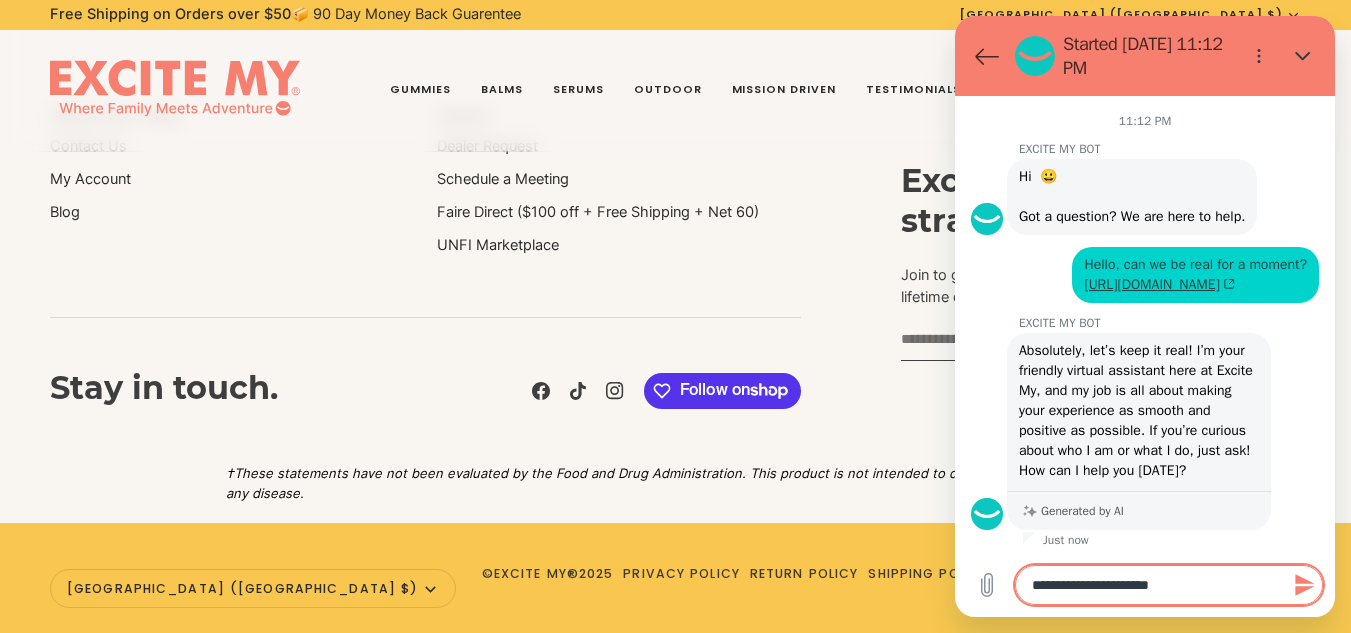 type on "**********" 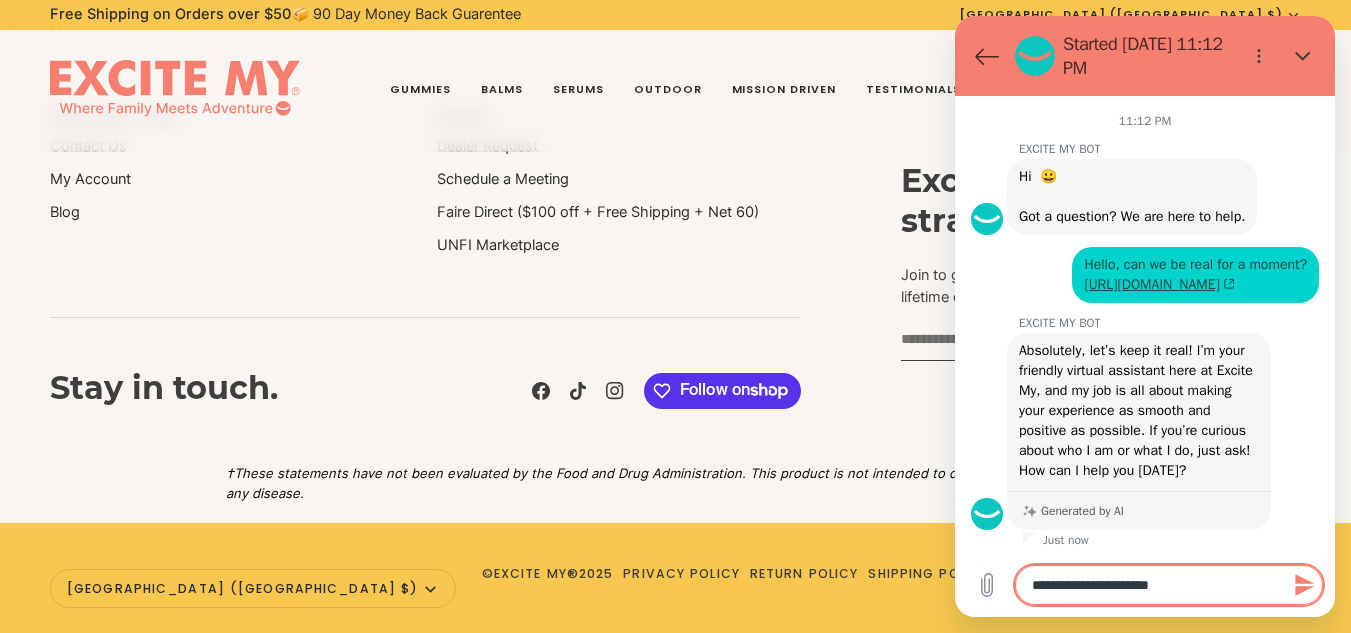 type on "*" 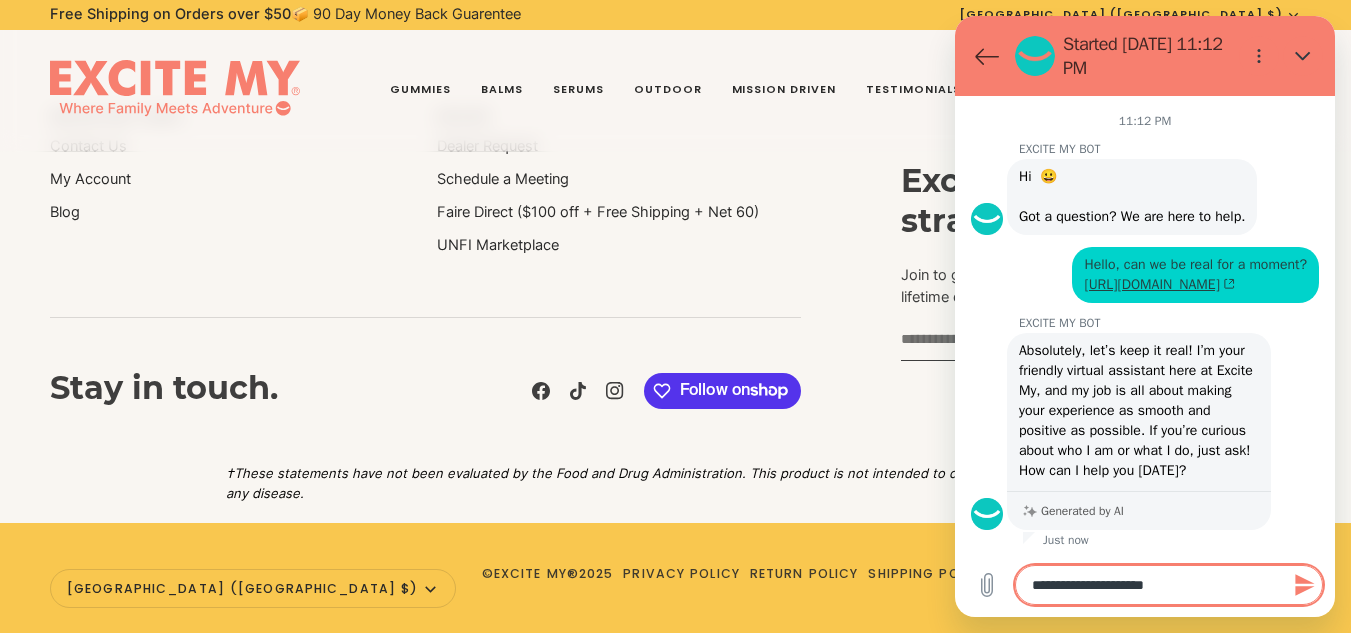 type on "**********" 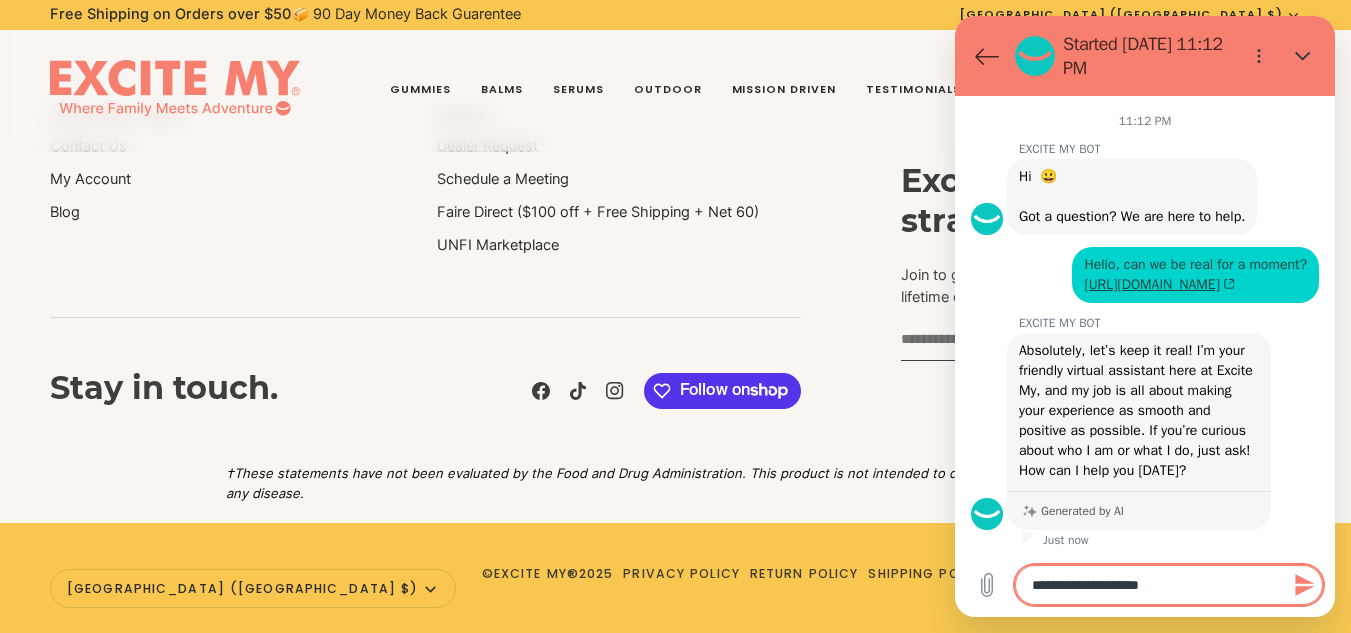 type on "**********" 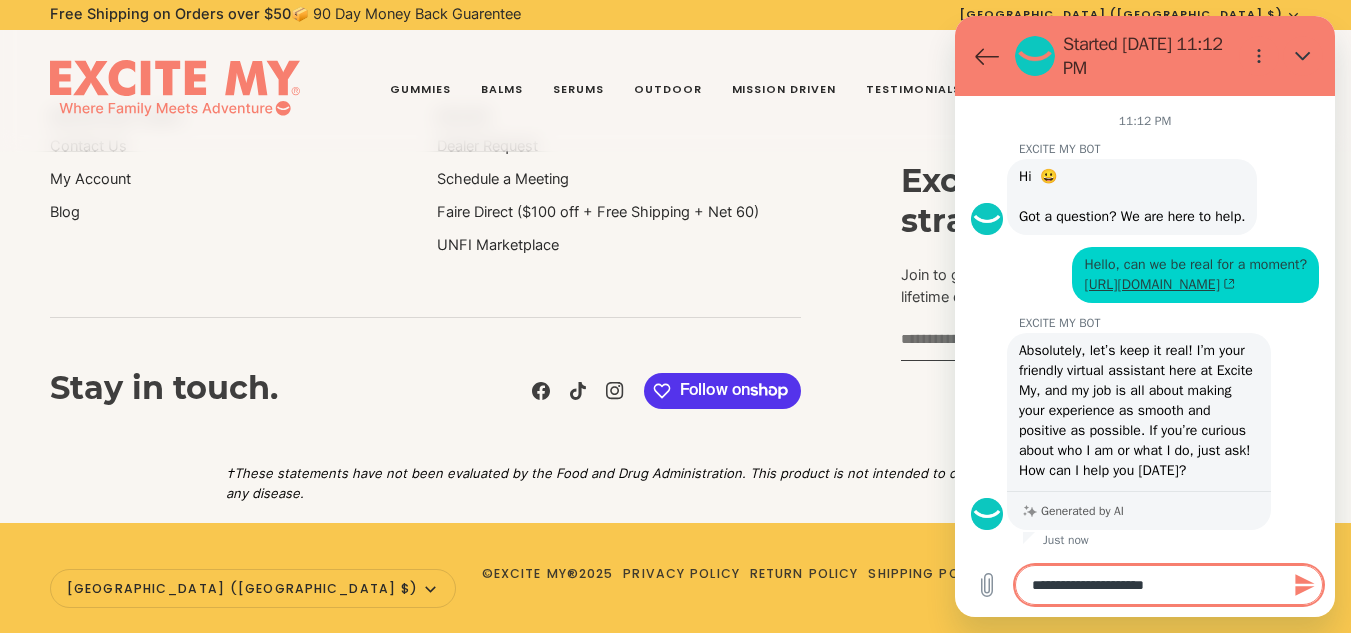 type on "**********" 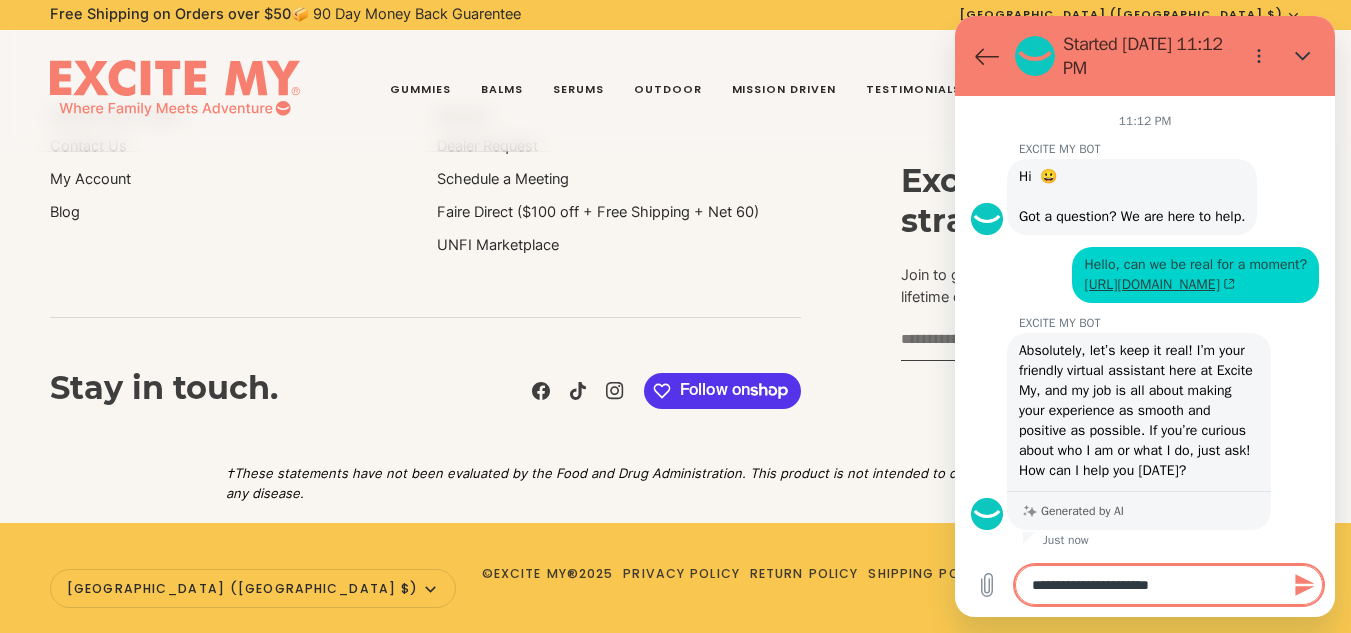 type on "**********" 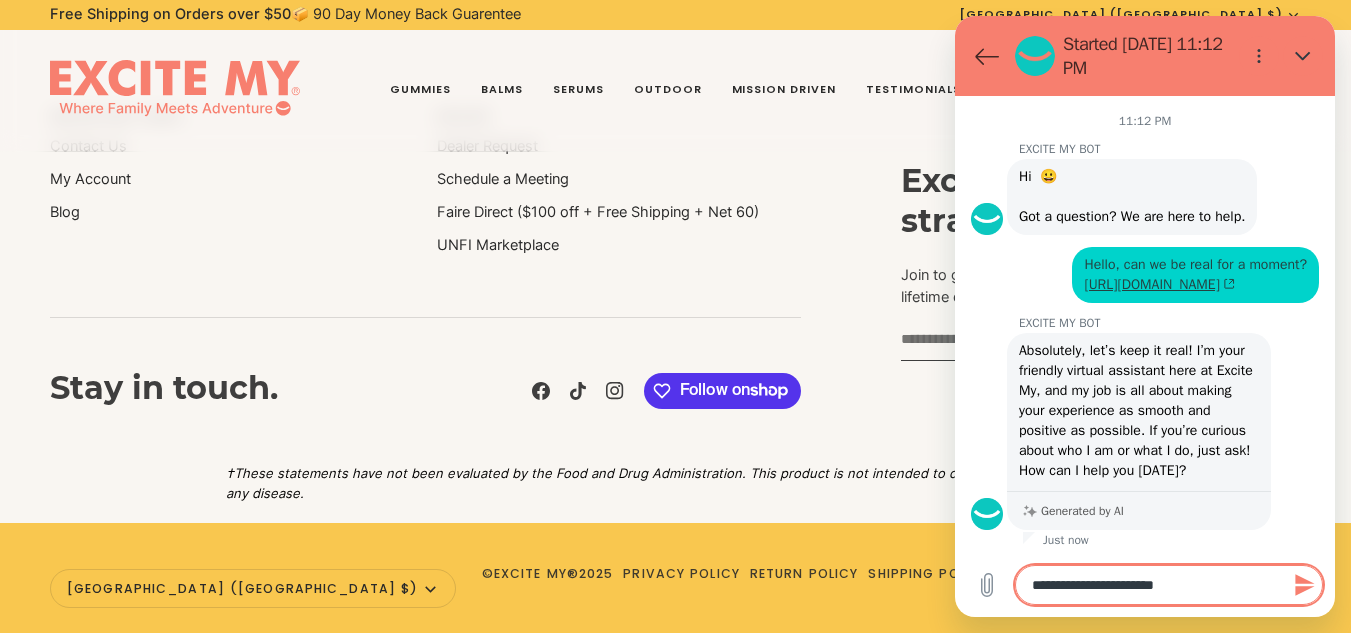 type on "**********" 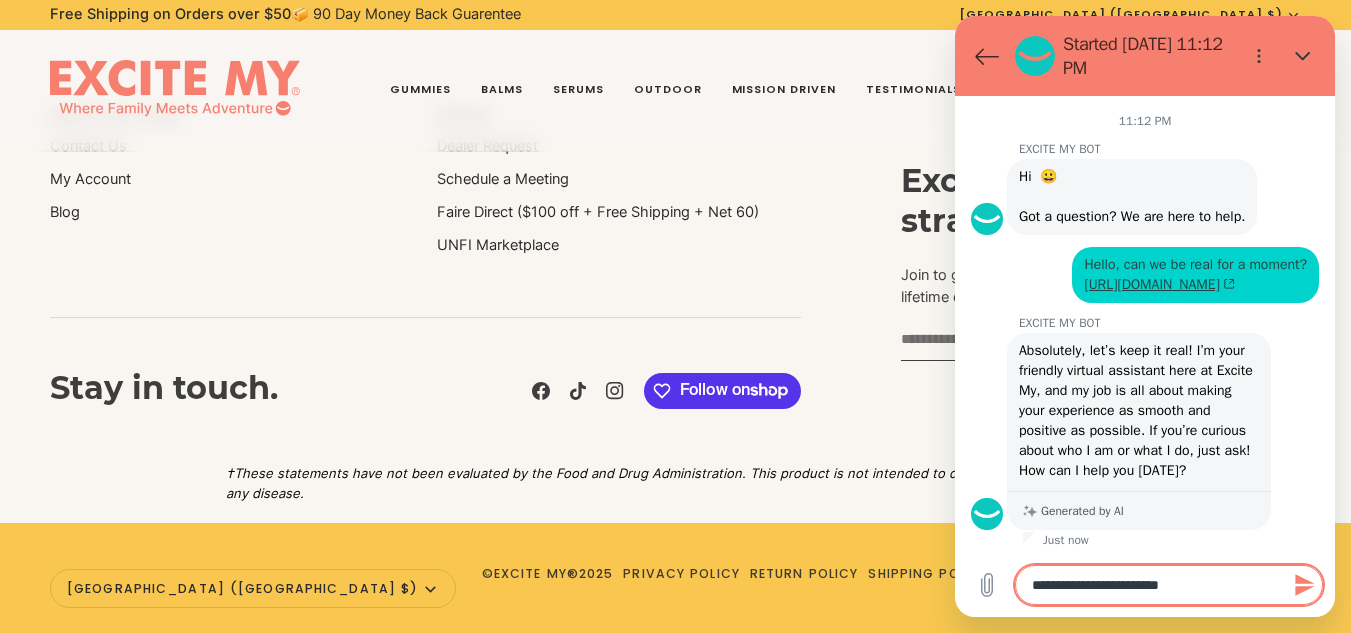 type on "**********" 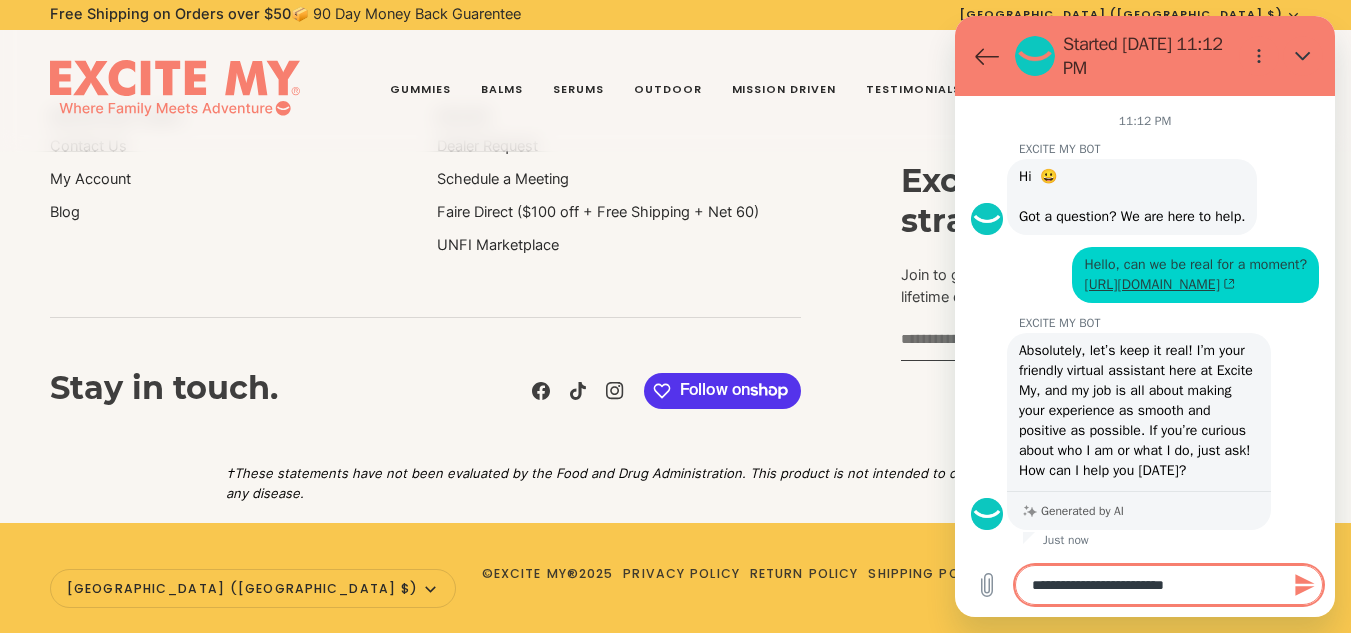 type on "**********" 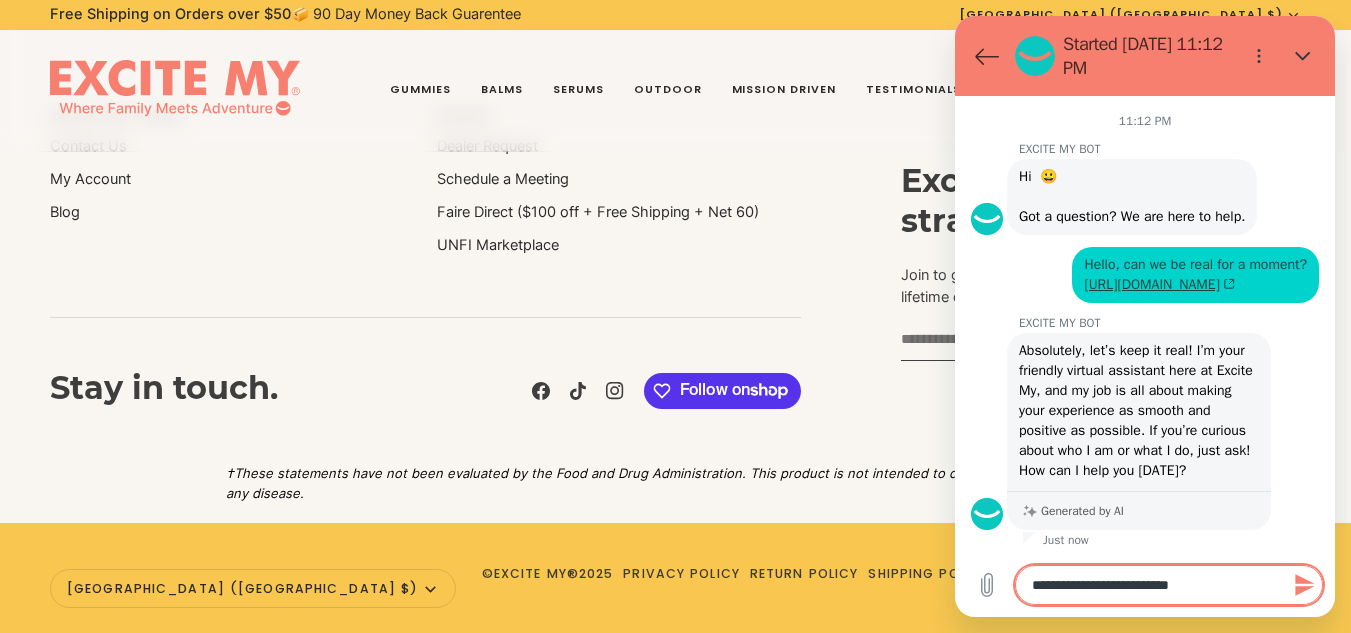 type on "**********" 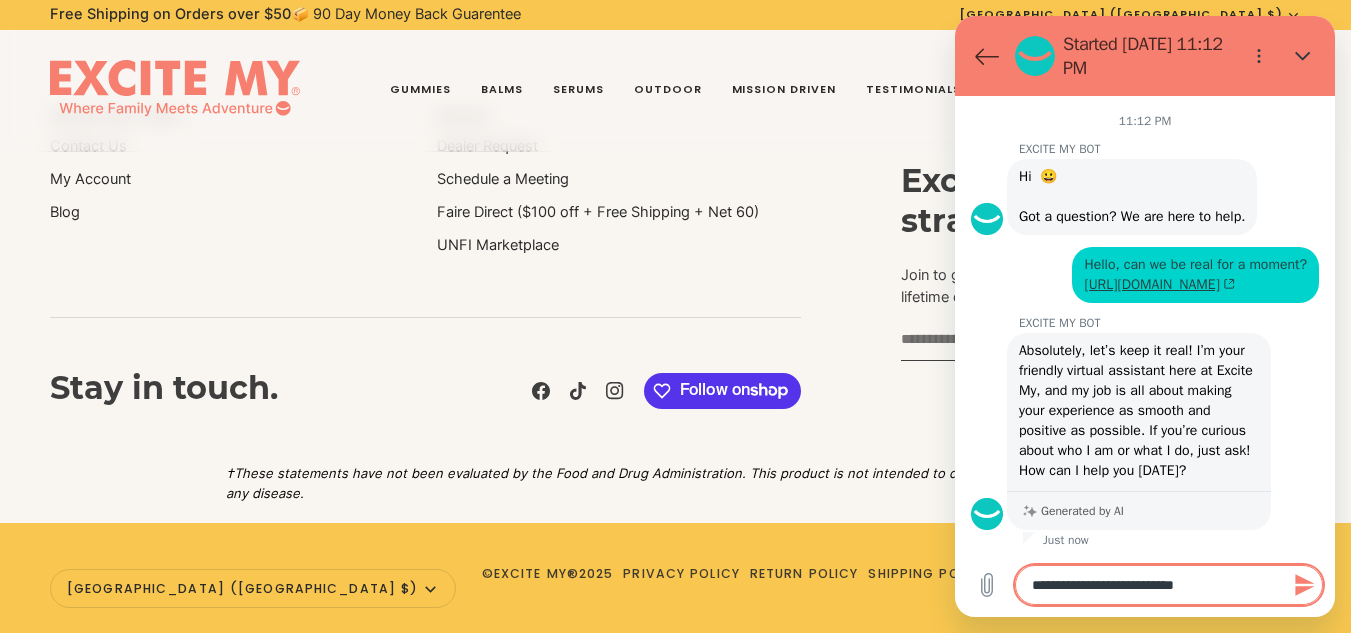 type on "**********" 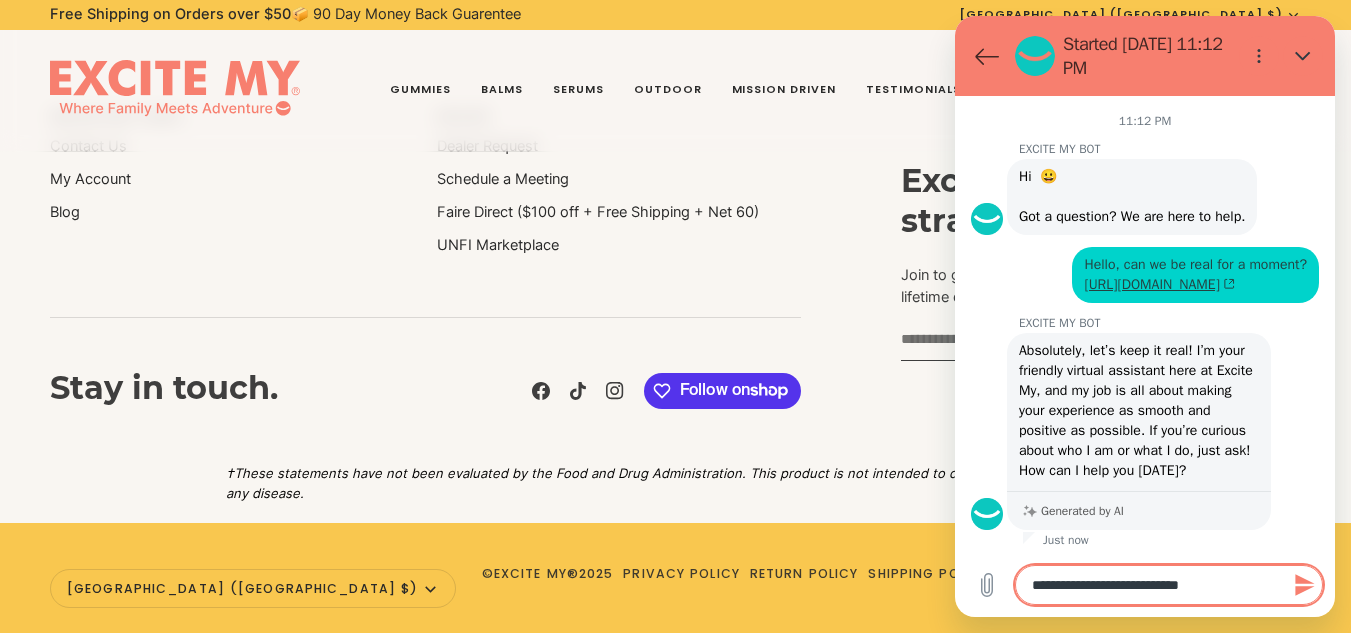 type on "**********" 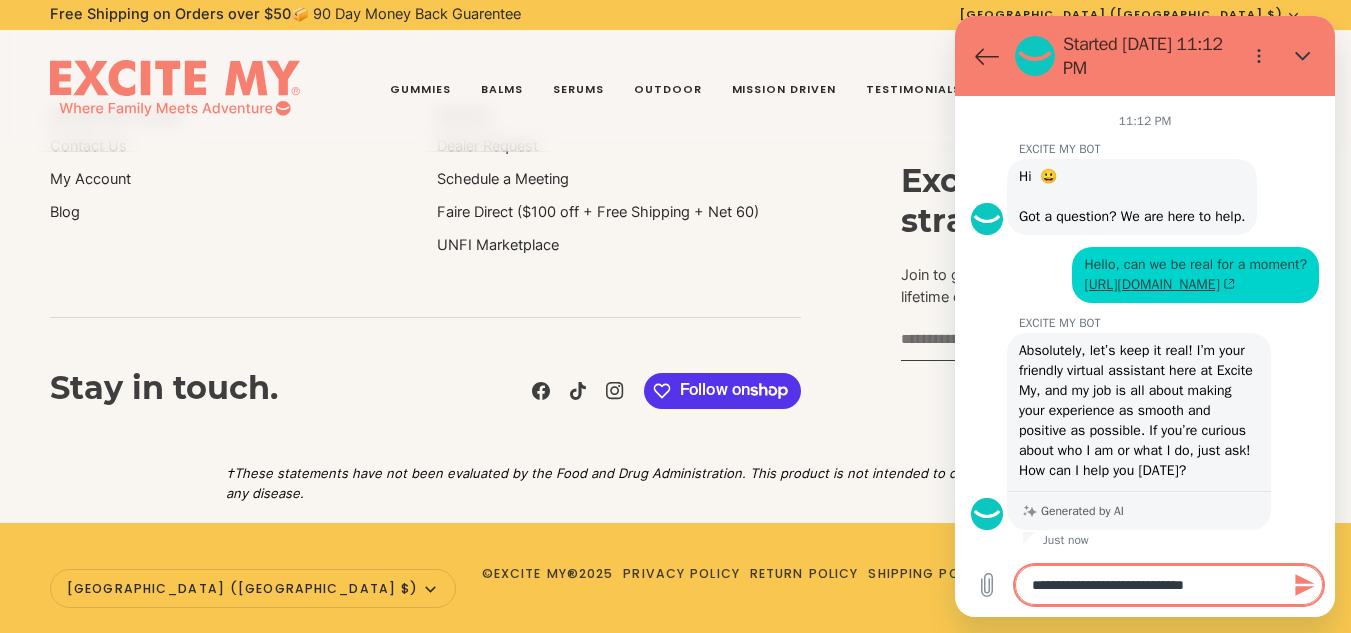 type on "**********" 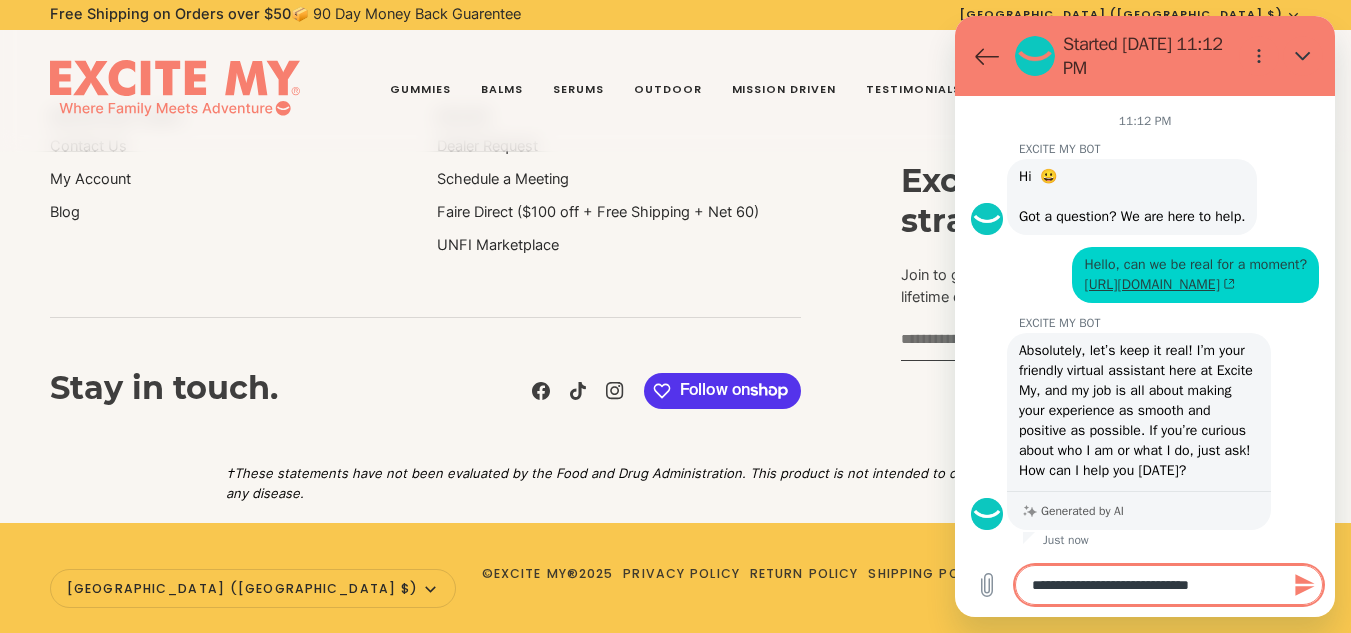 type on "**********" 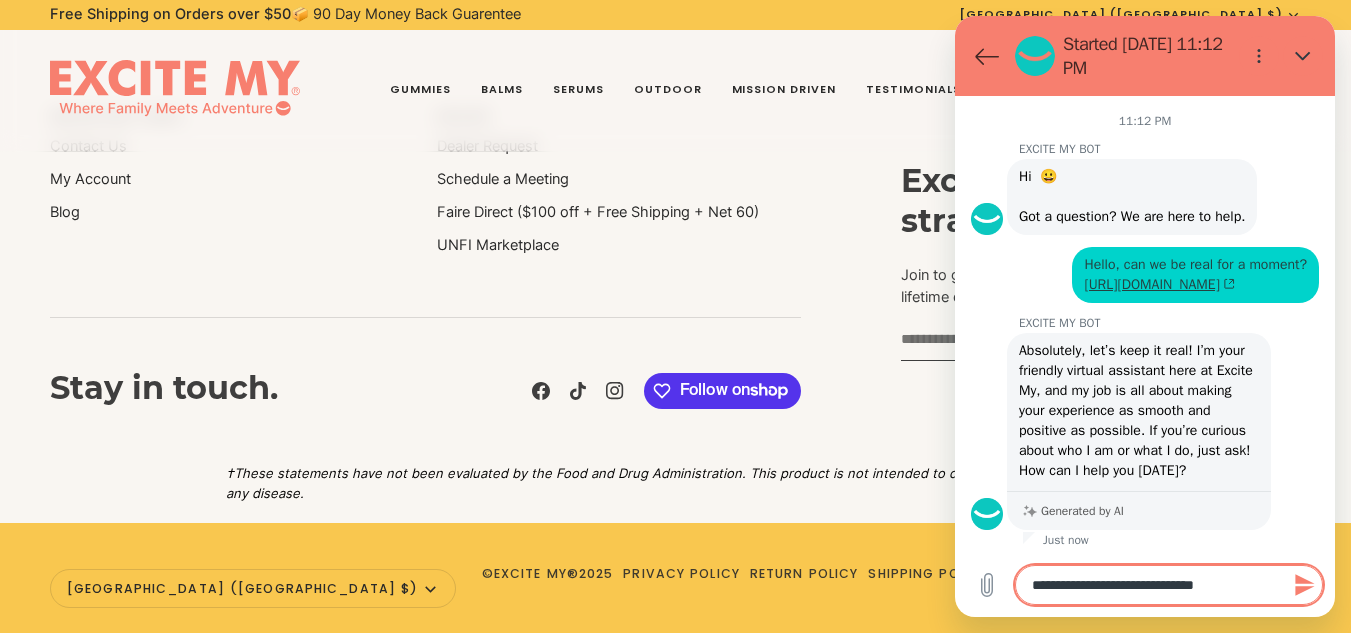 type on "**********" 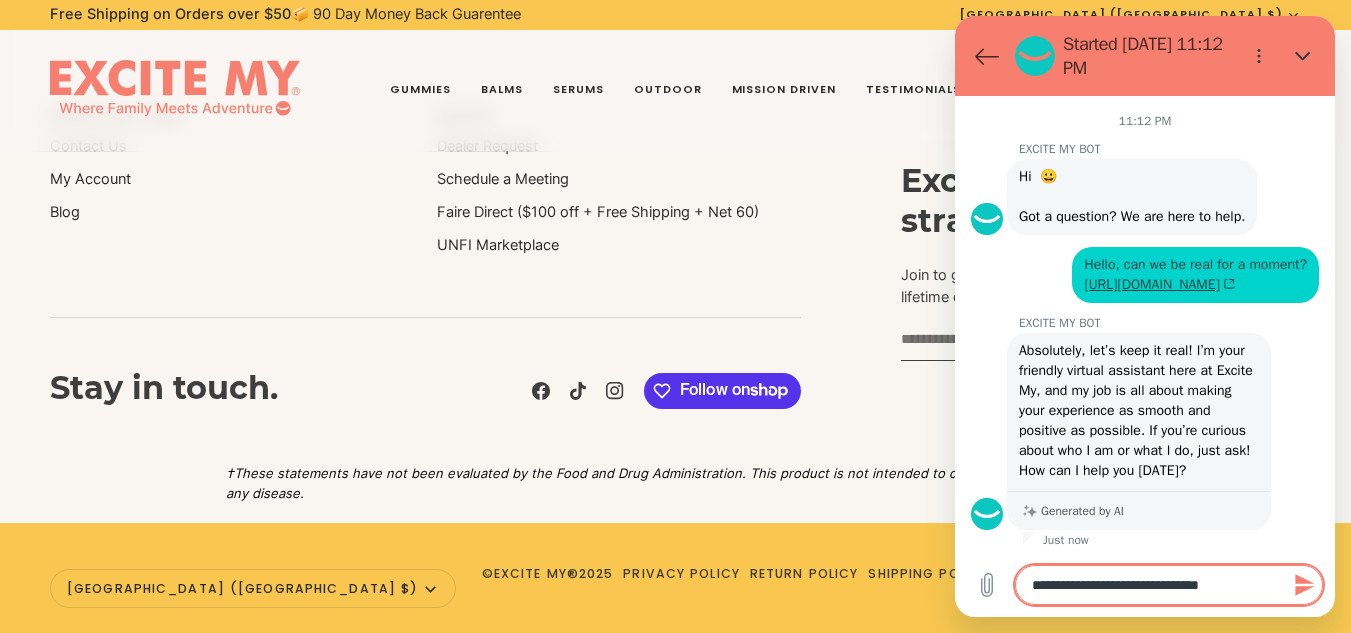 type on "**********" 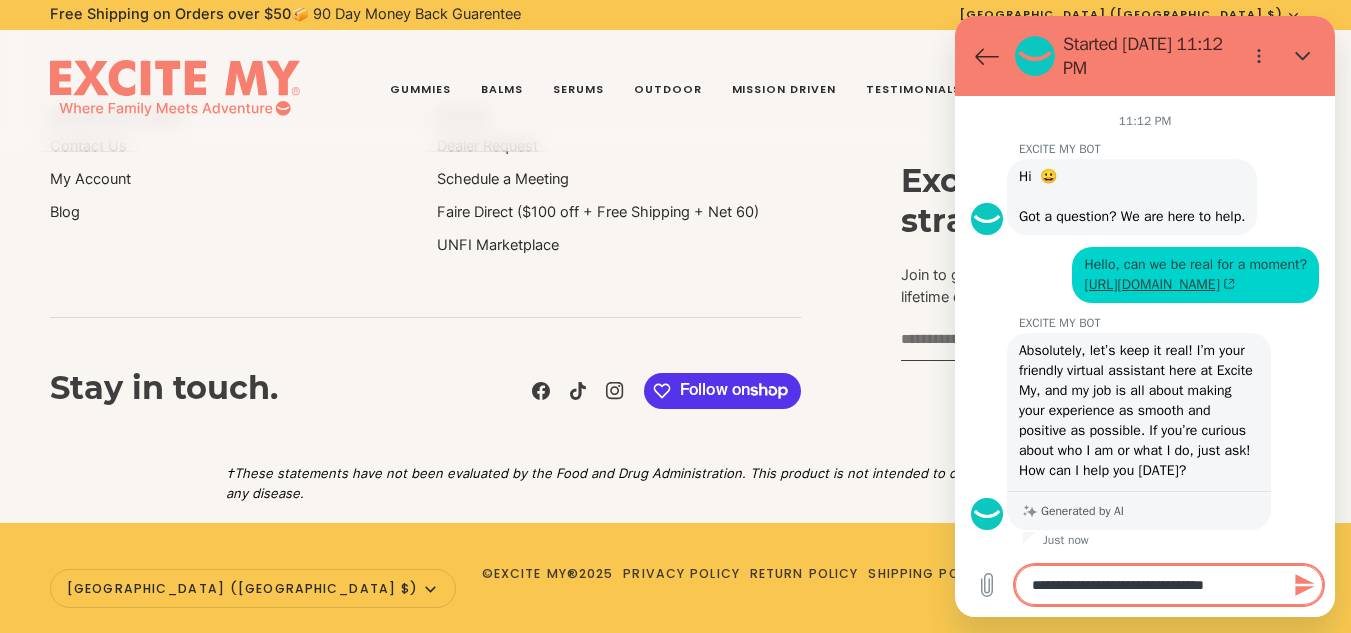 type on "*" 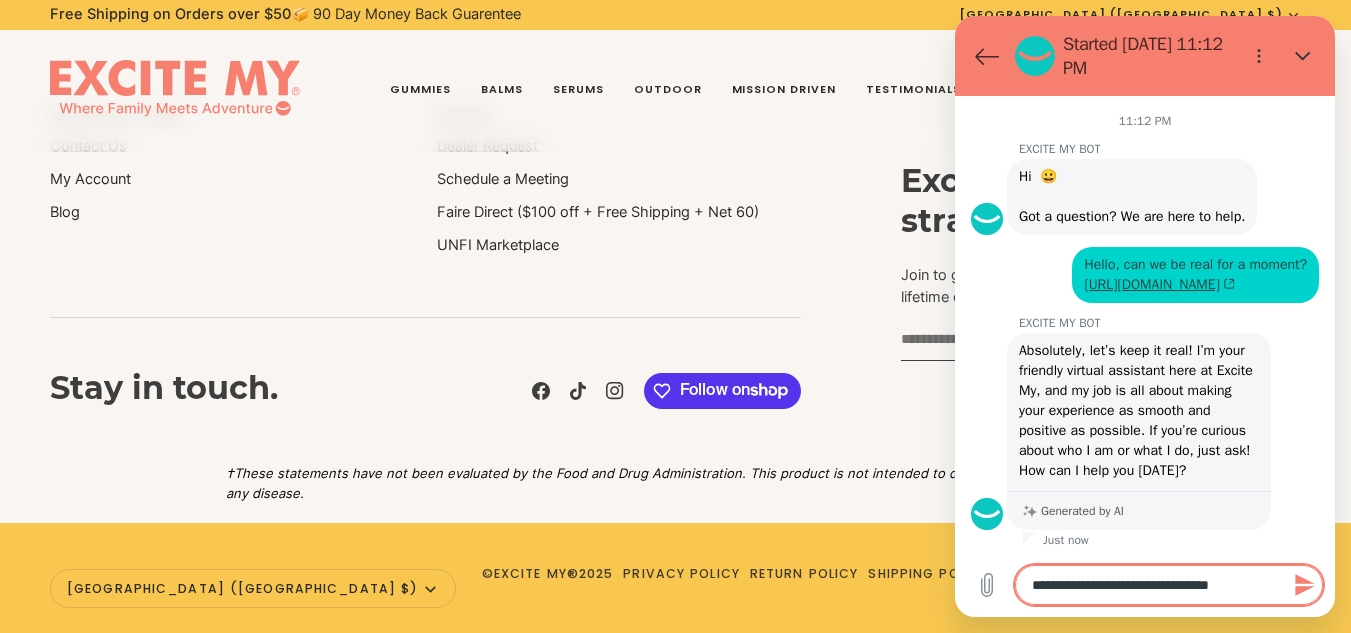 type on "**********" 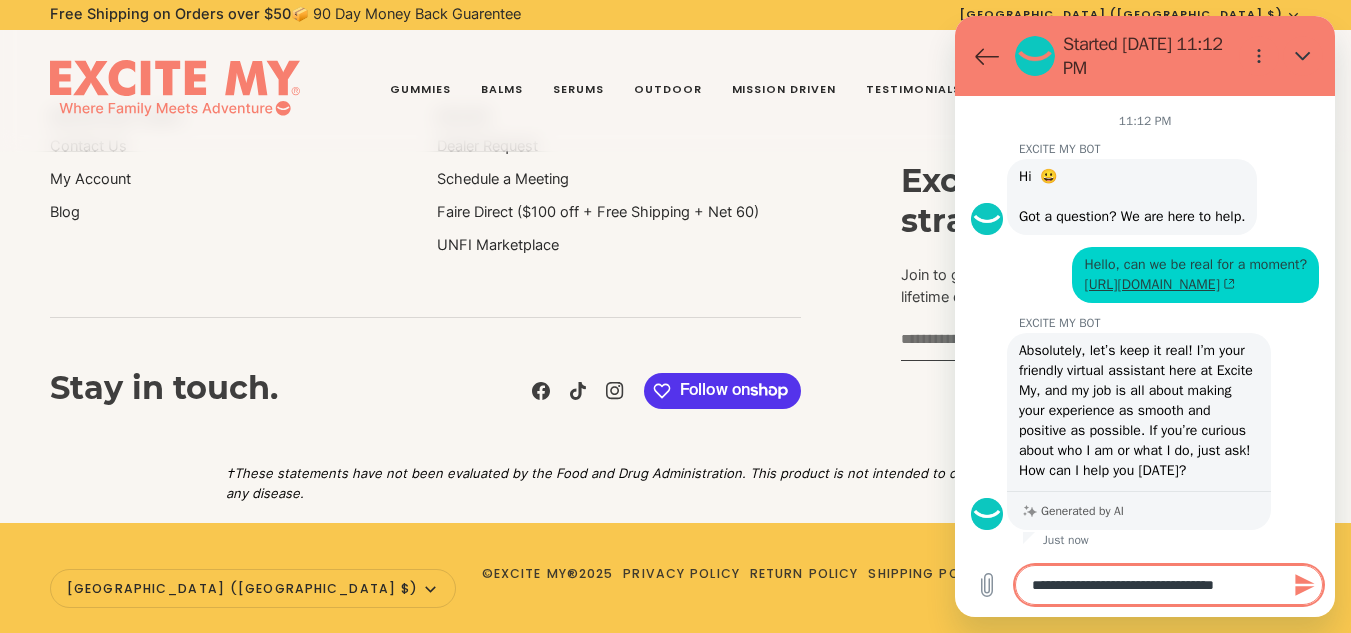 type on "*" 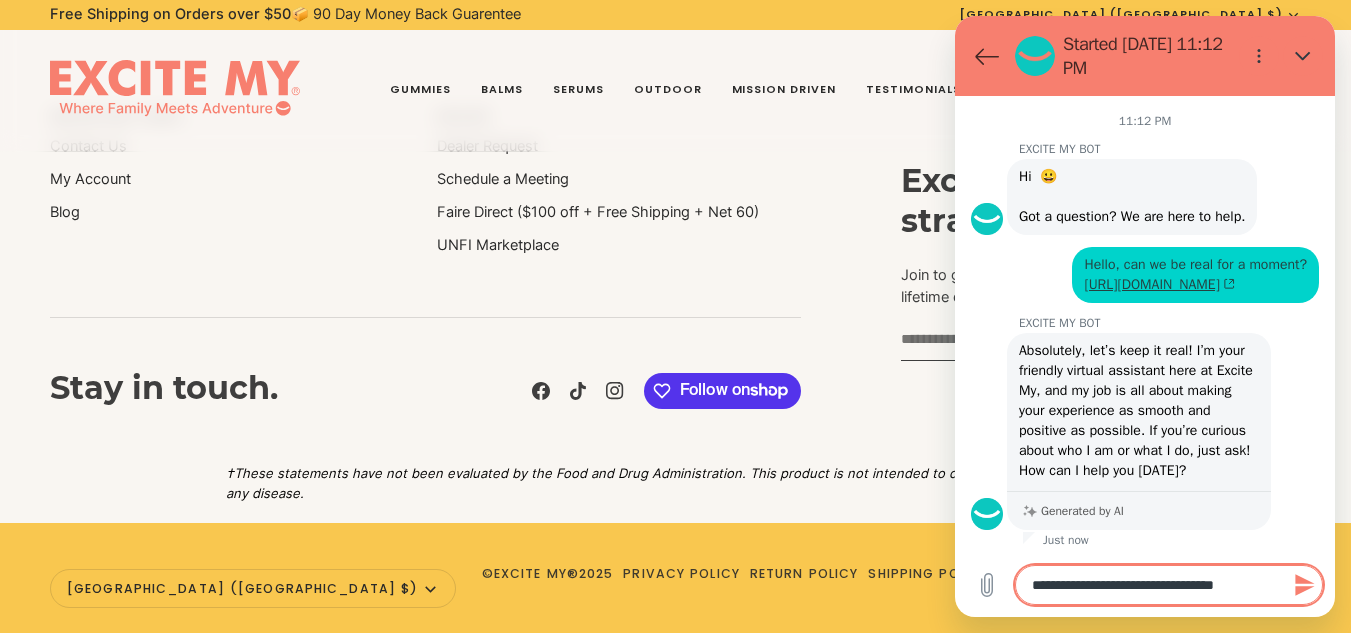 type 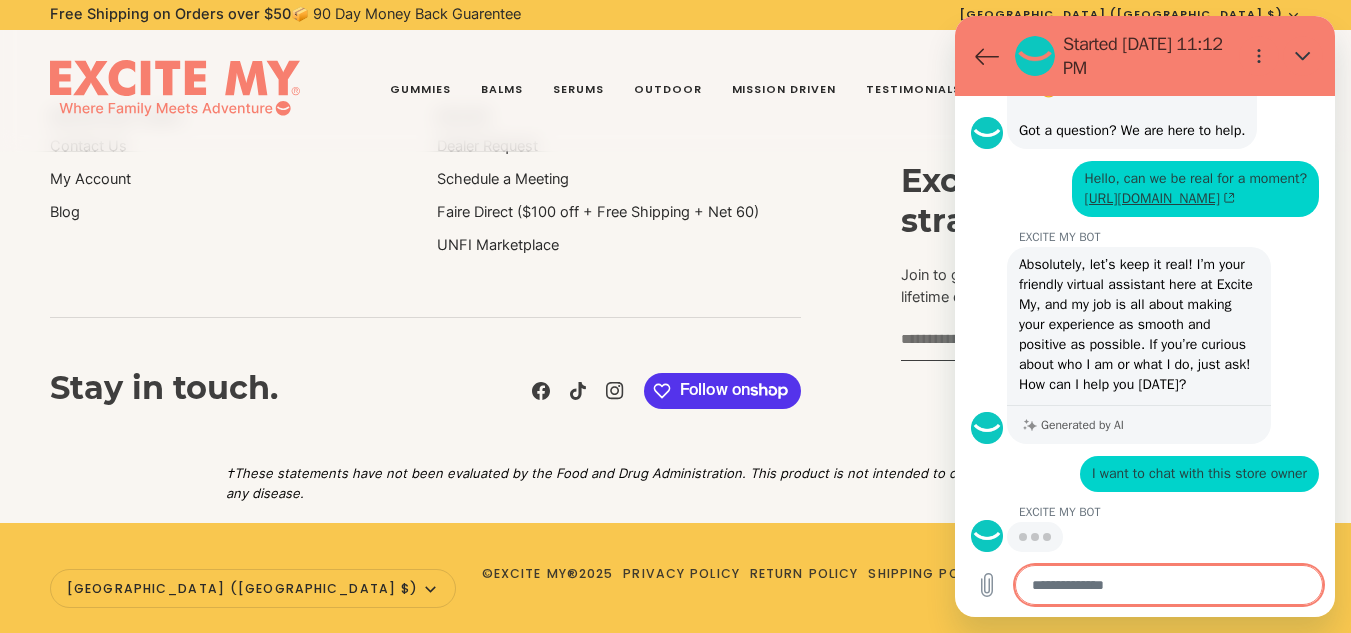 scroll, scrollTop: 181, scrollLeft: 0, axis: vertical 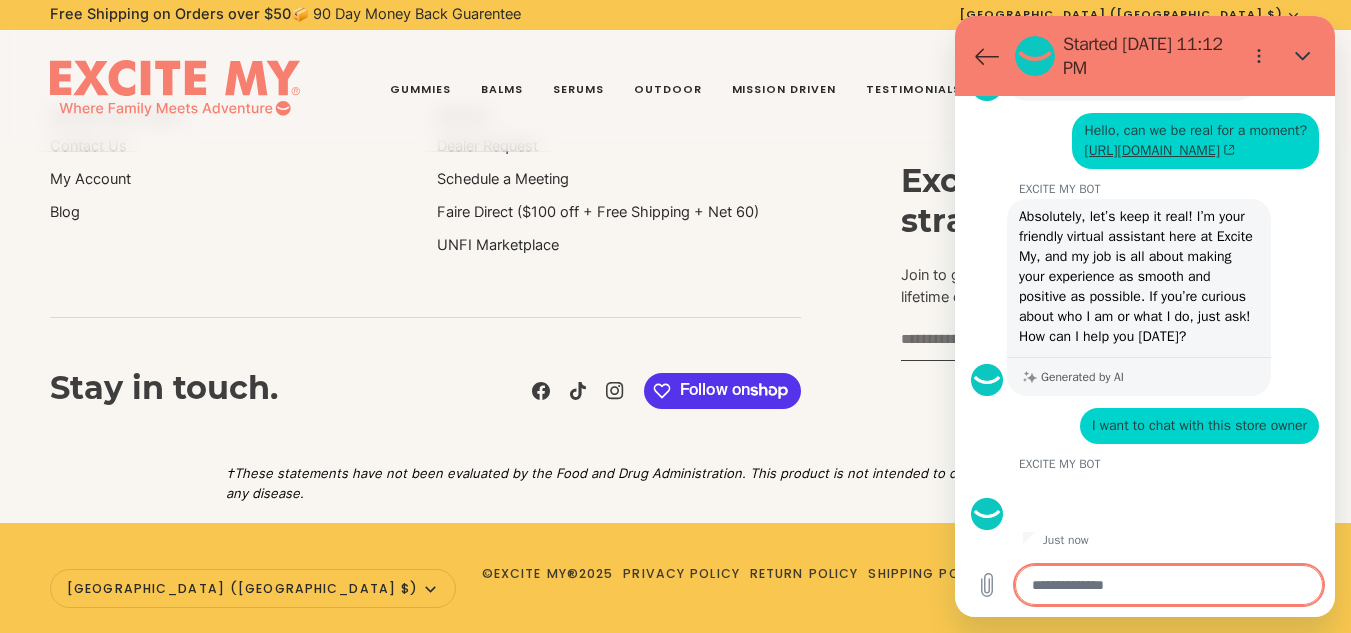 type on "*" 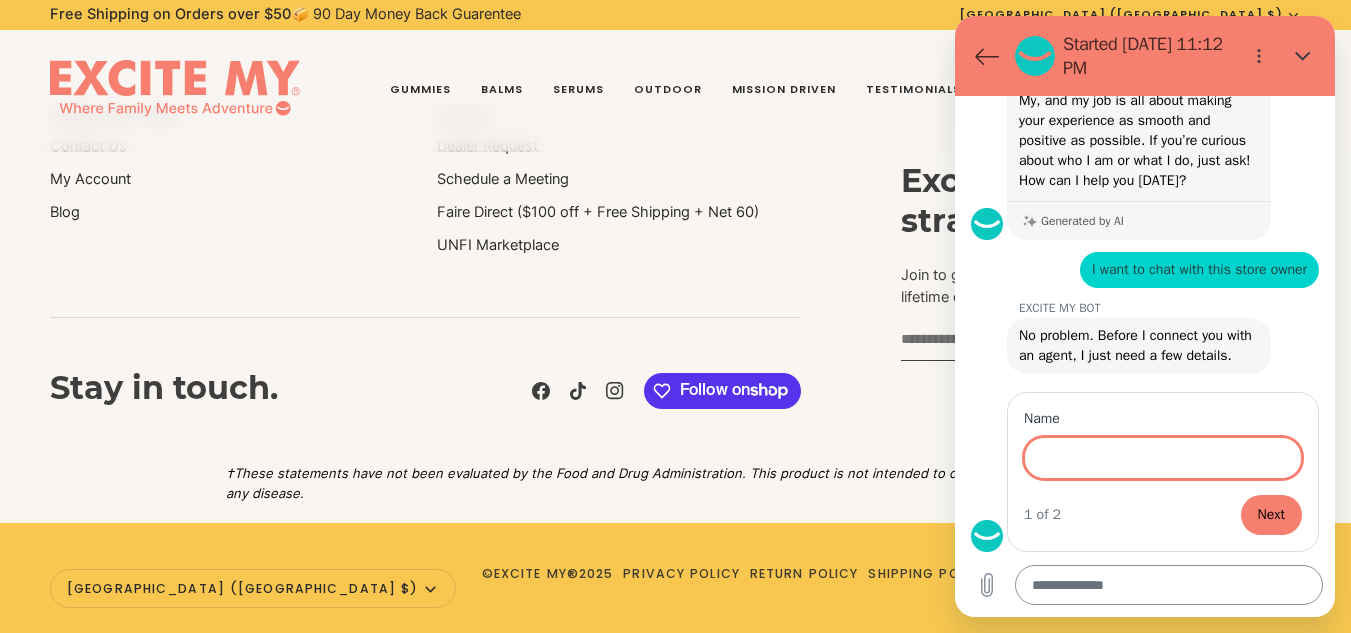 scroll, scrollTop: 403, scrollLeft: 0, axis: vertical 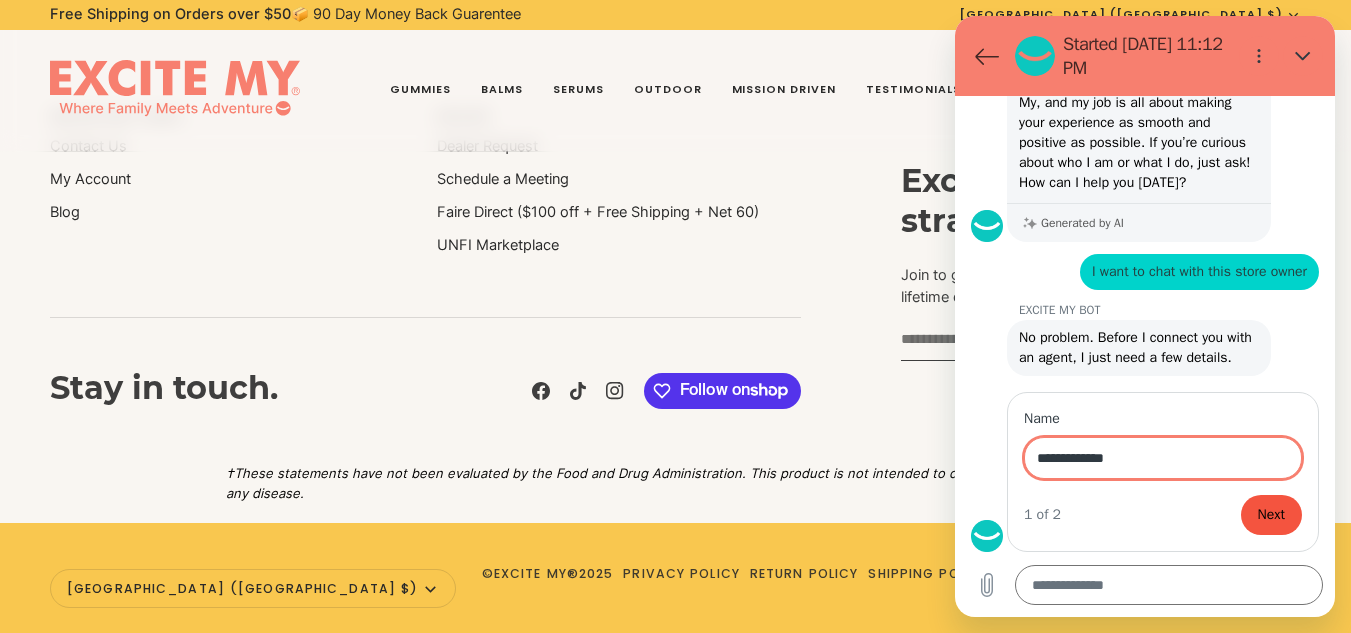 type on "**********" 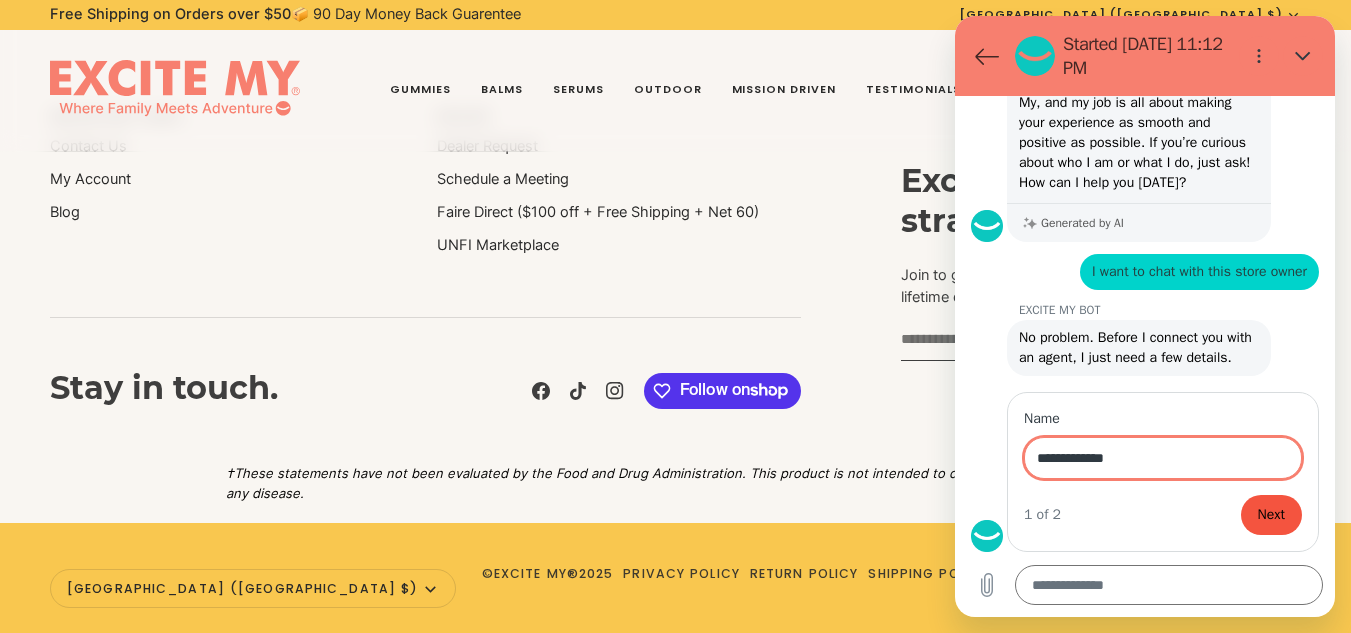 type on "*" 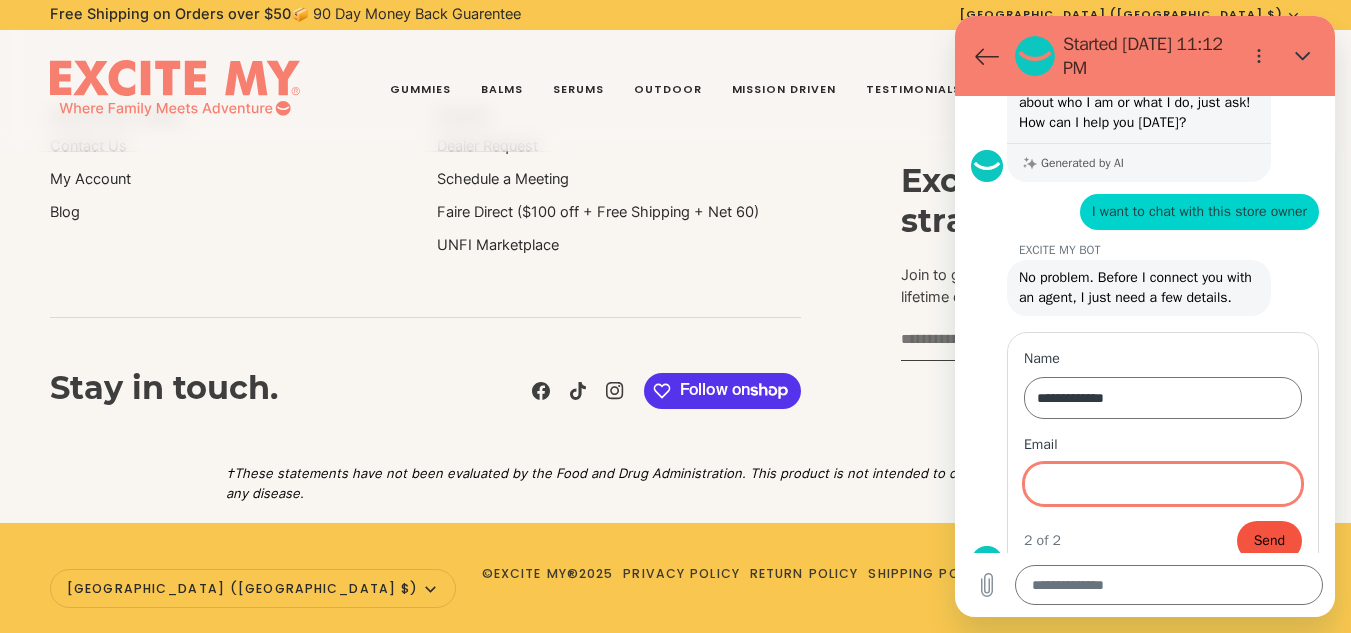 scroll, scrollTop: 489, scrollLeft: 0, axis: vertical 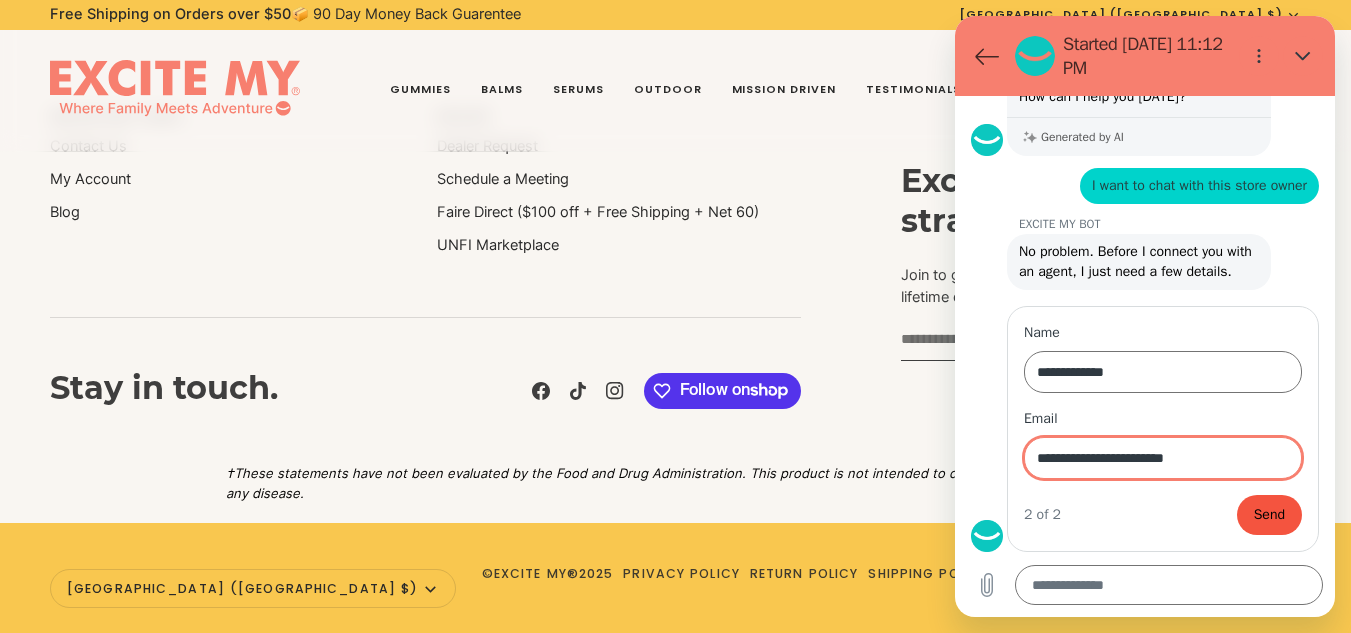 type on "**********" 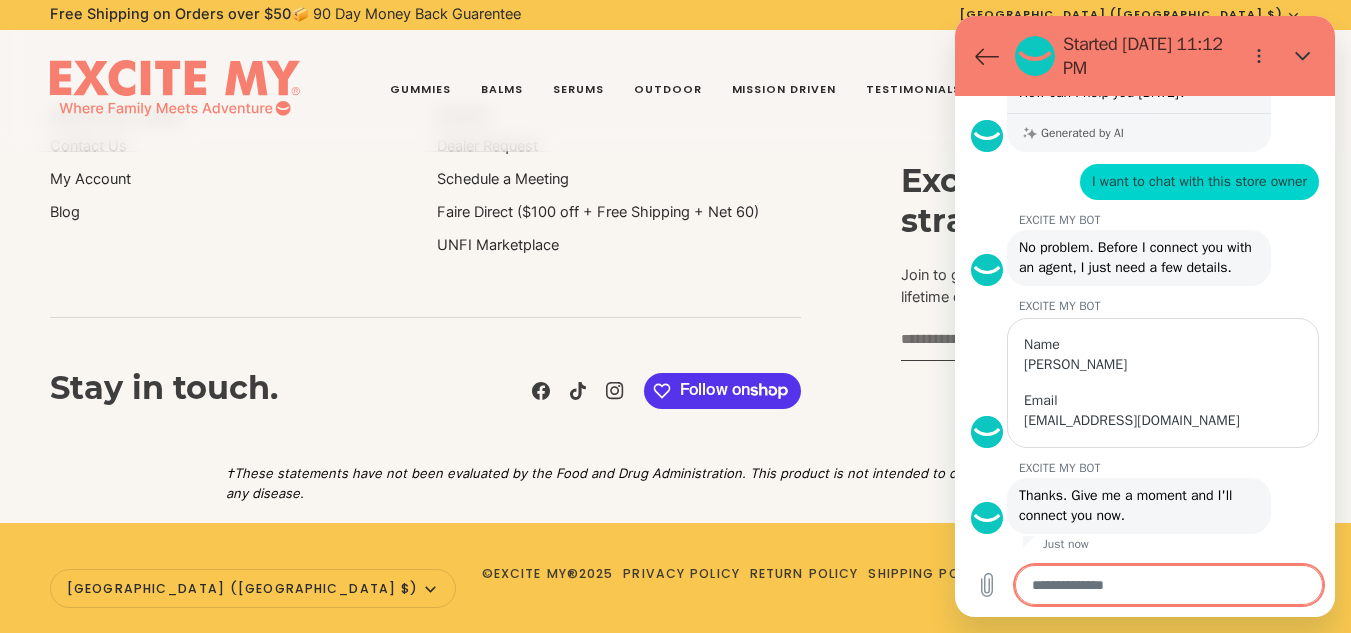 scroll, scrollTop: 497, scrollLeft: 0, axis: vertical 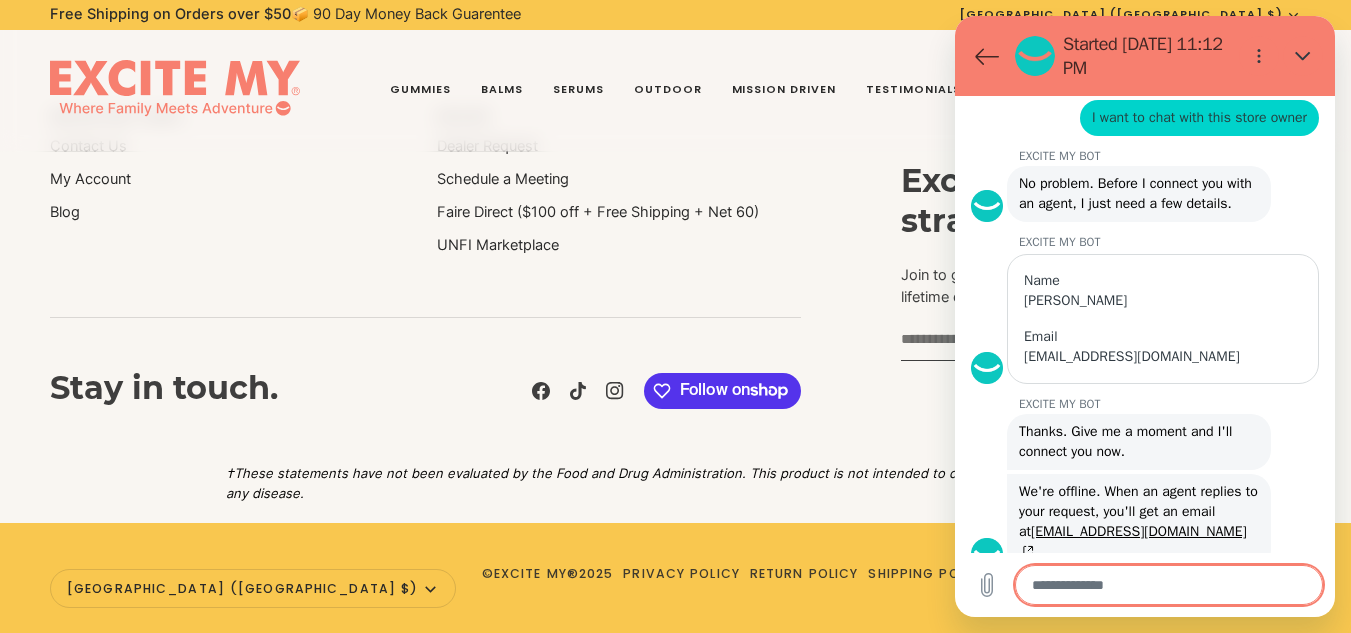 type on "*" 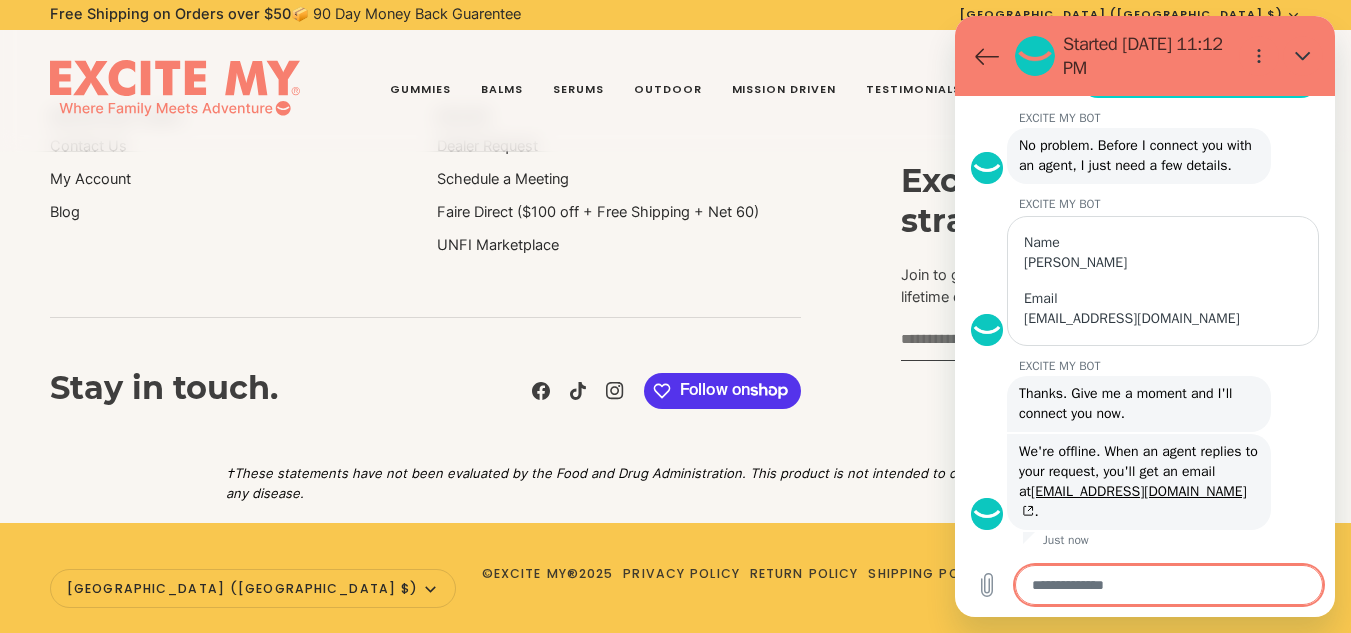 scroll, scrollTop: 575, scrollLeft: 0, axis: vertical 